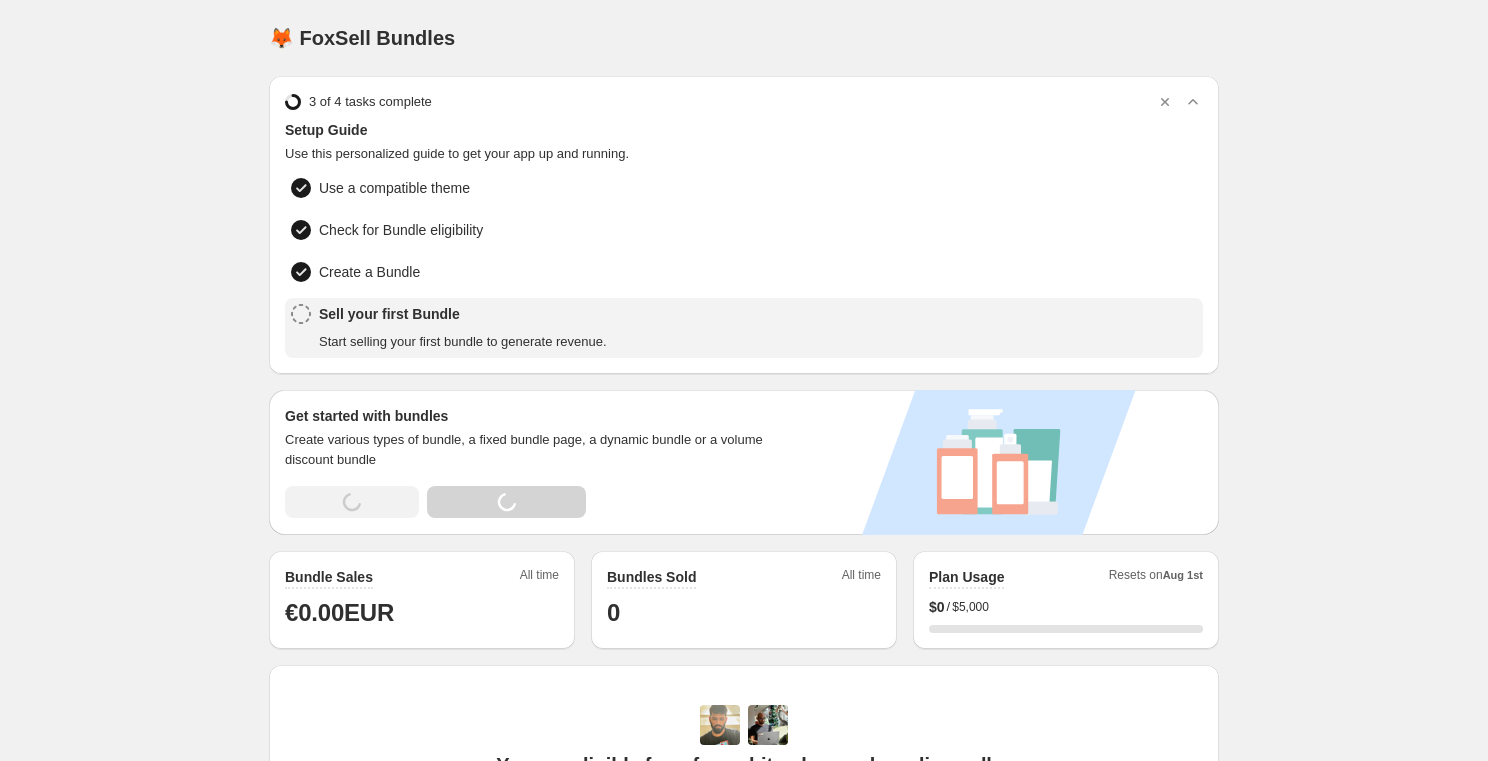 scroll, scrollTop: 0, scrollLeft: 0, axis: both 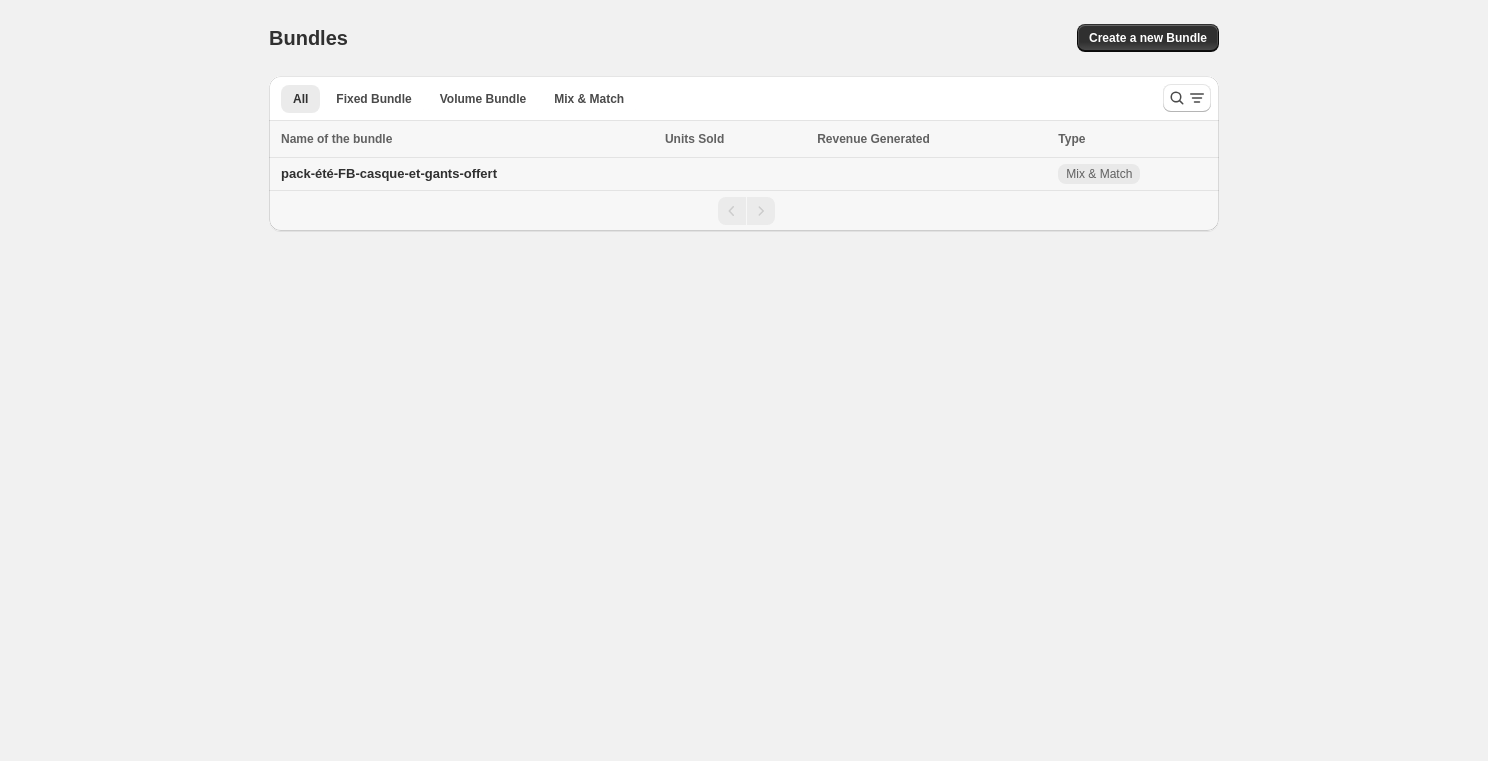 click on "pack-été-FB-casque-et-gants-offert" at bounding box center (389, 173) 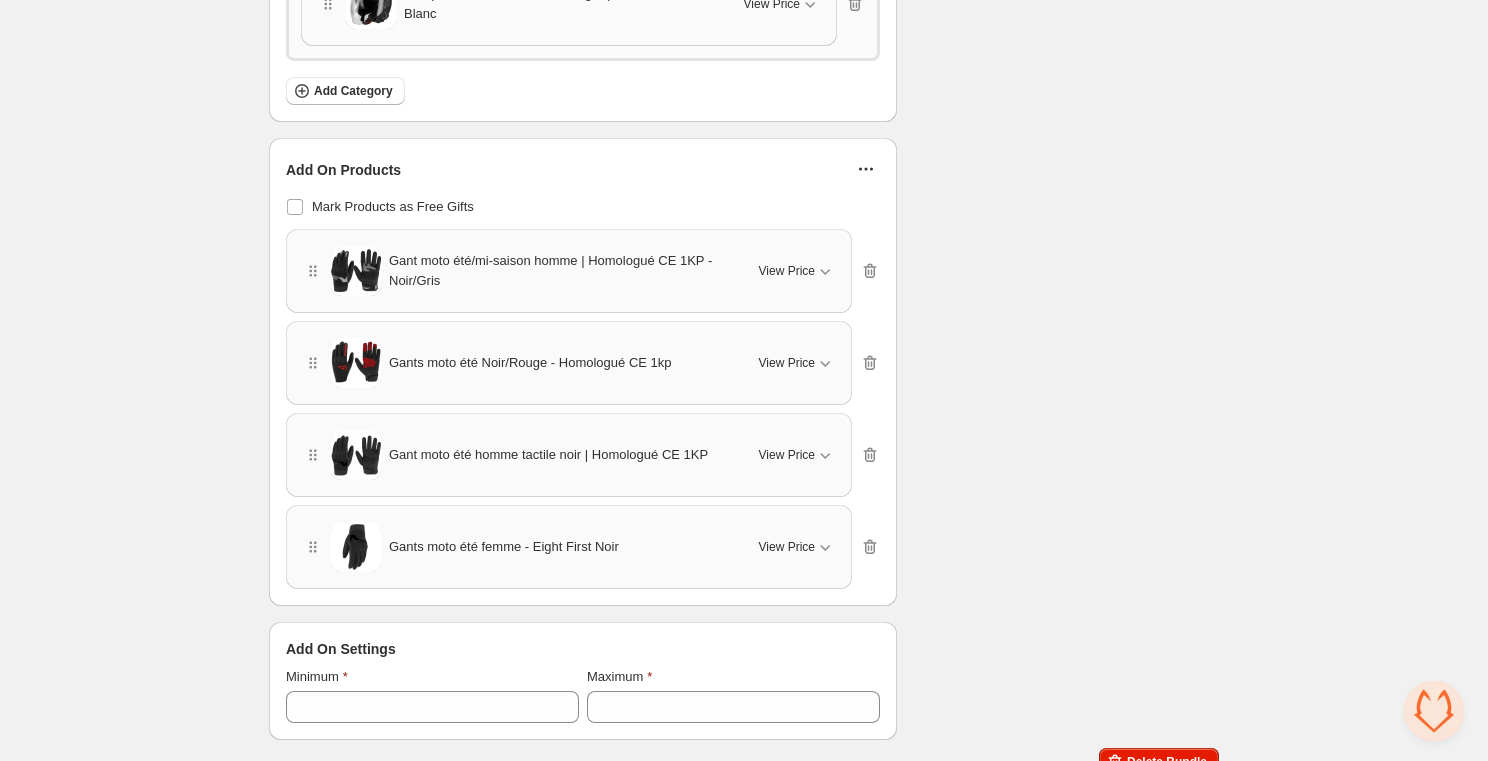 scroll, scrollTop: 3507, scrollLeft: 0, axis: vertical 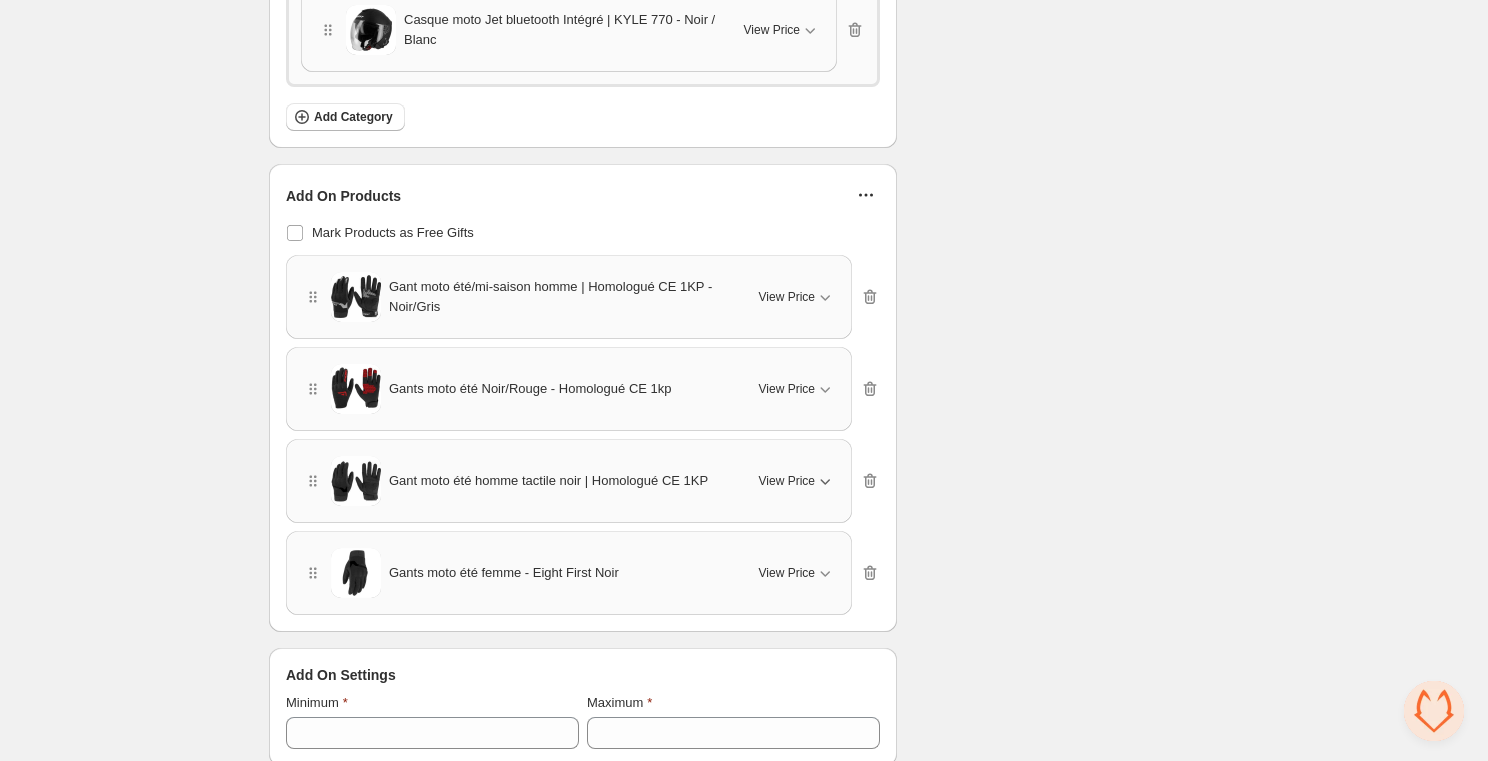 click on "View Price" at bounding box center [787, 481] 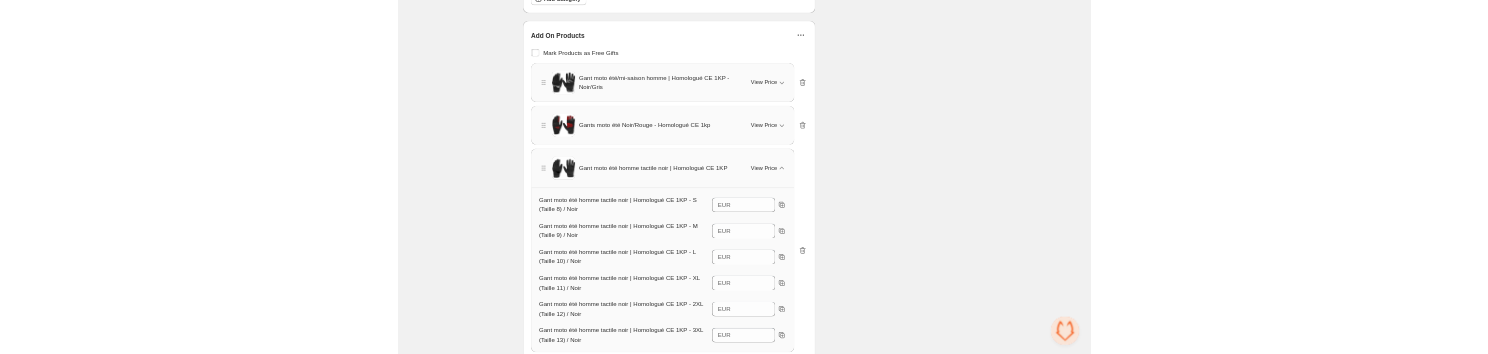 scroll, scrollTop: 3612, scrollLeft: 0, axis: vertical 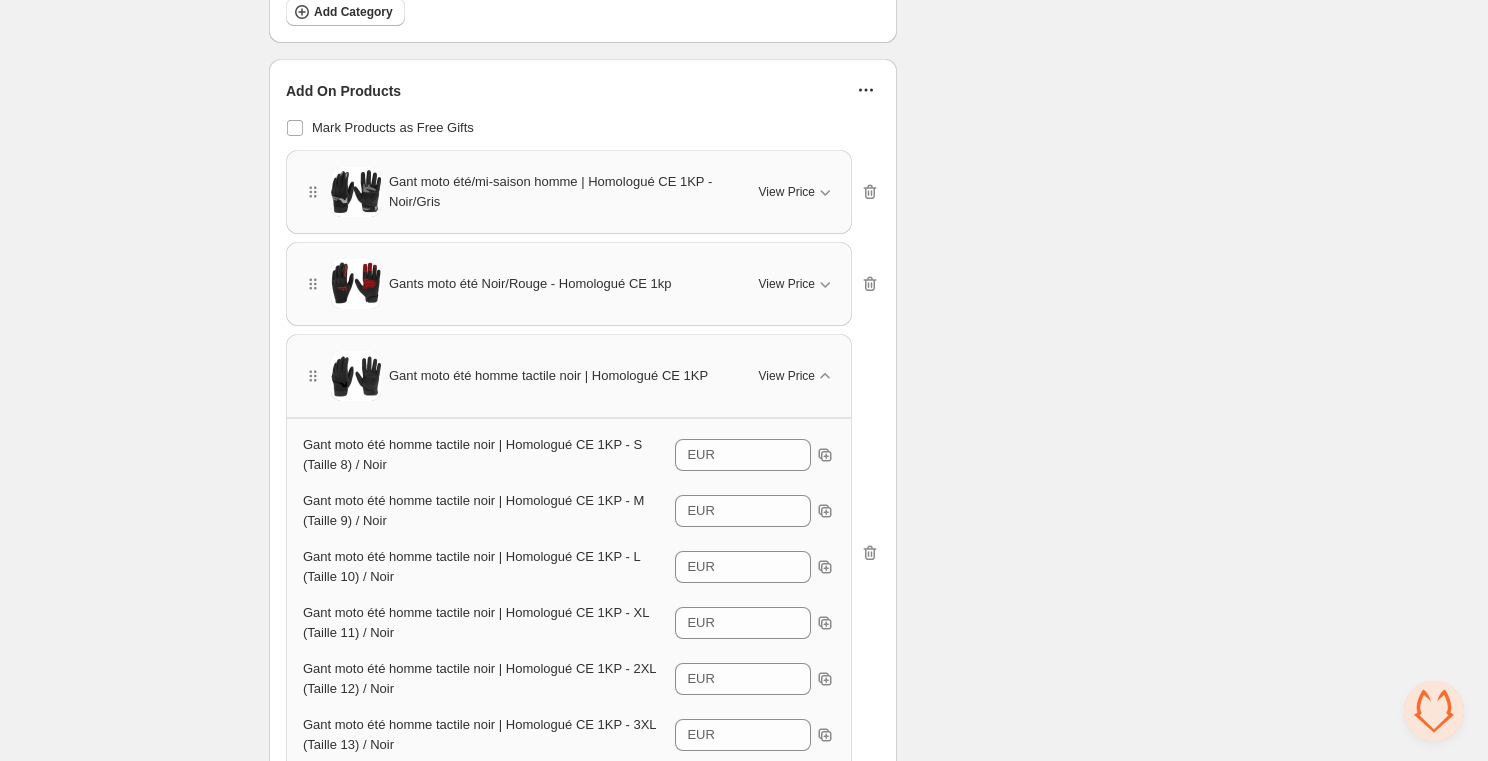click 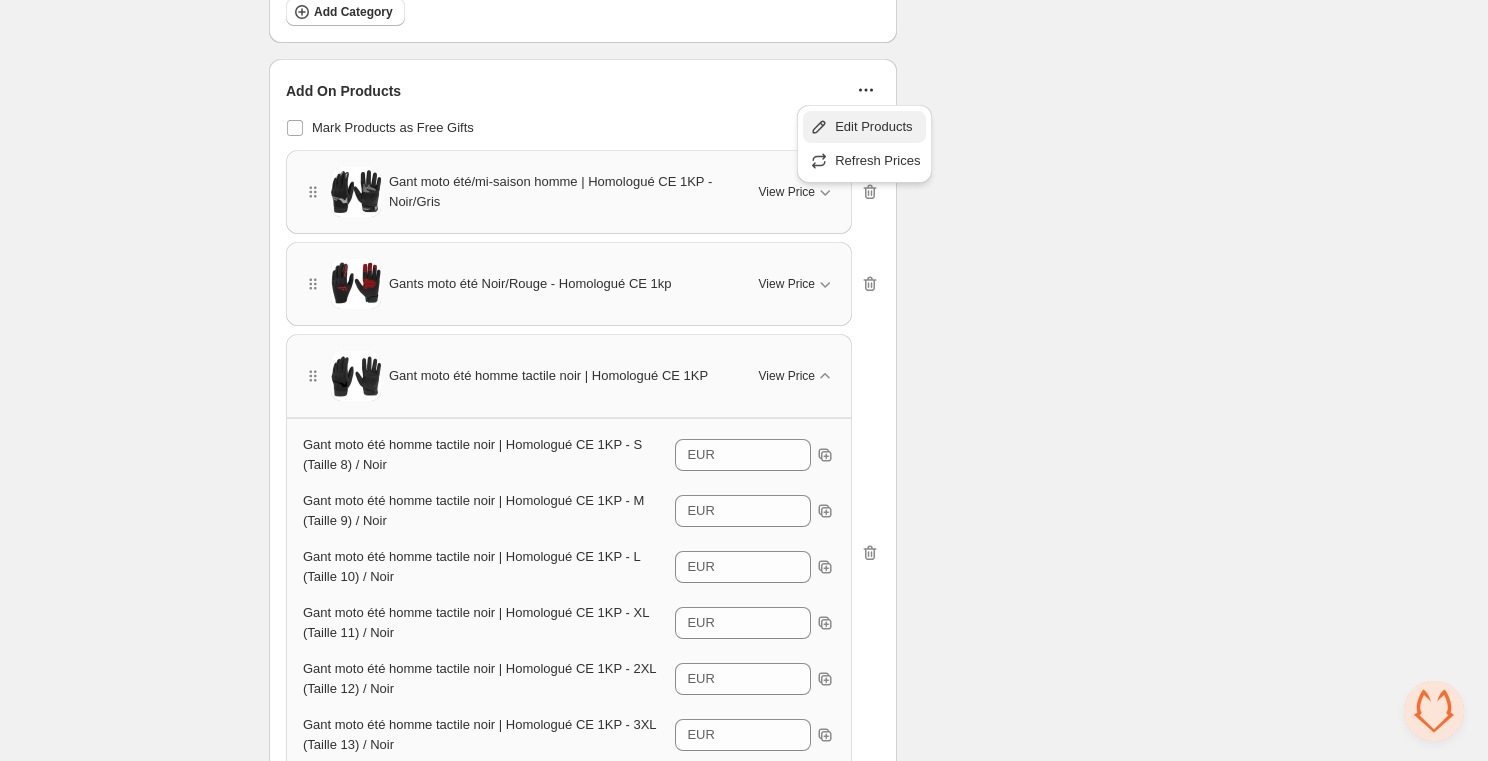 click on "Edit Products" at bounding box center [877, 127] 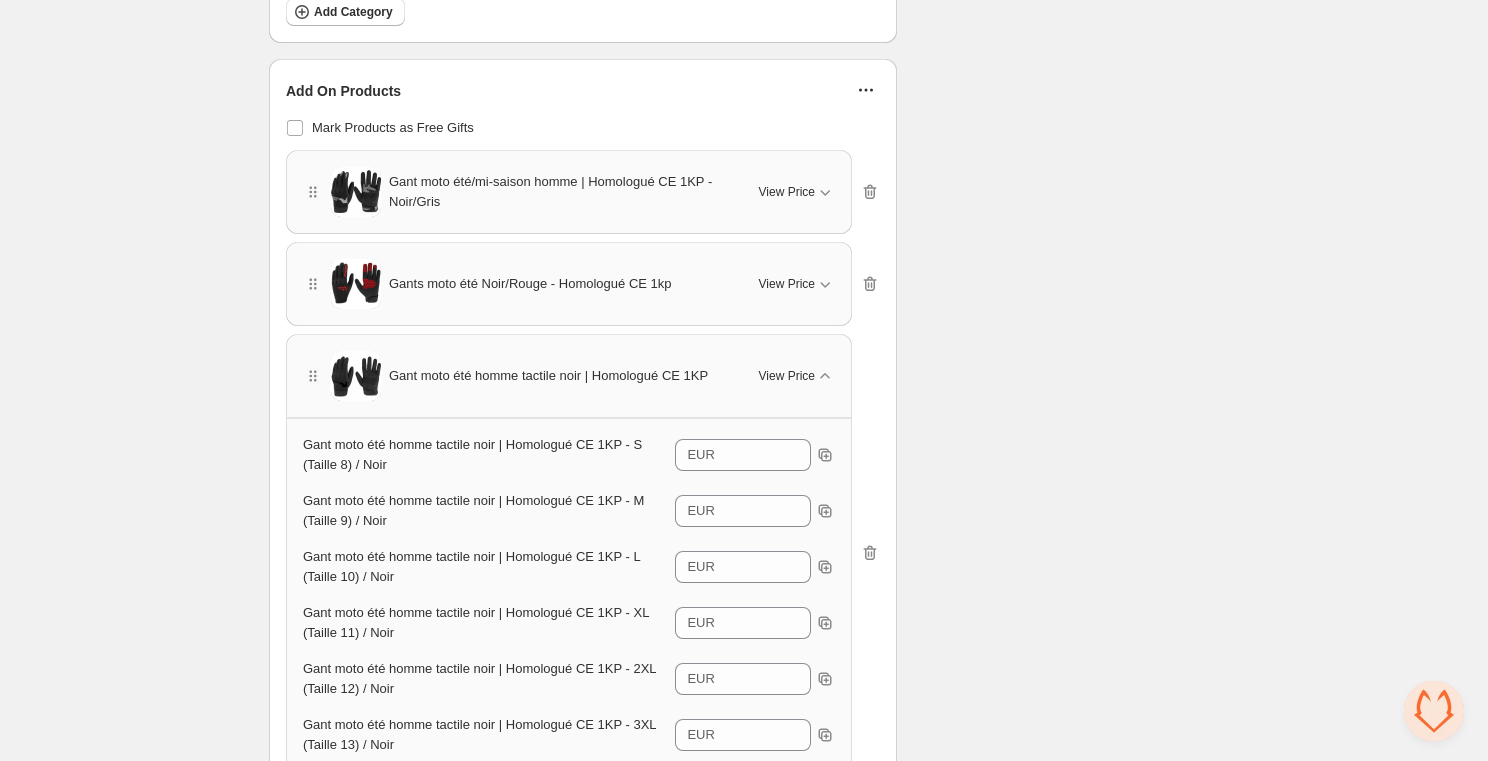 click on "Gant moto été homme tactile noir  | Homologué CE 1KP" at bounding box center [548, 376] 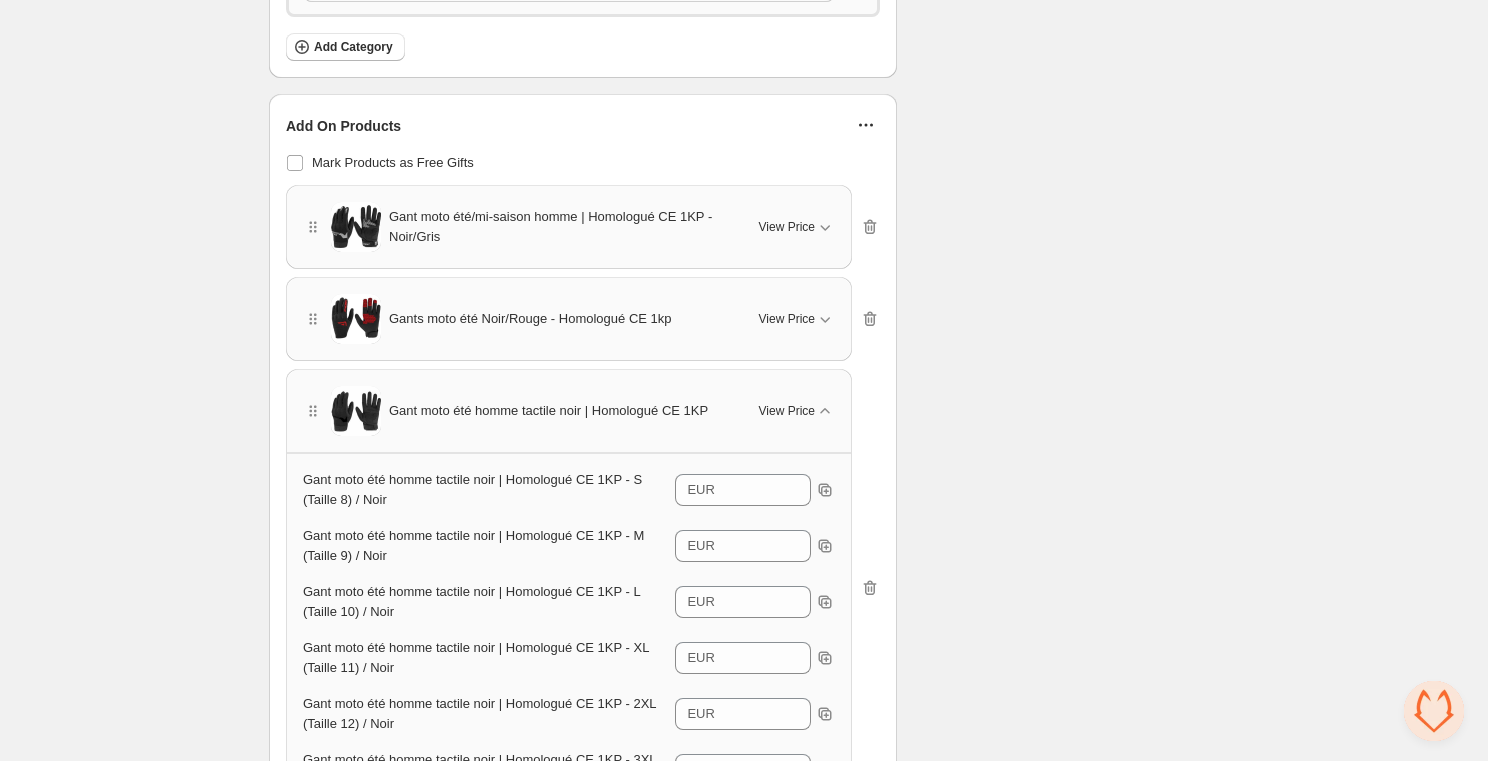 scroll, scrollTop: 3575, scrollLeft: 0, axis: vertical 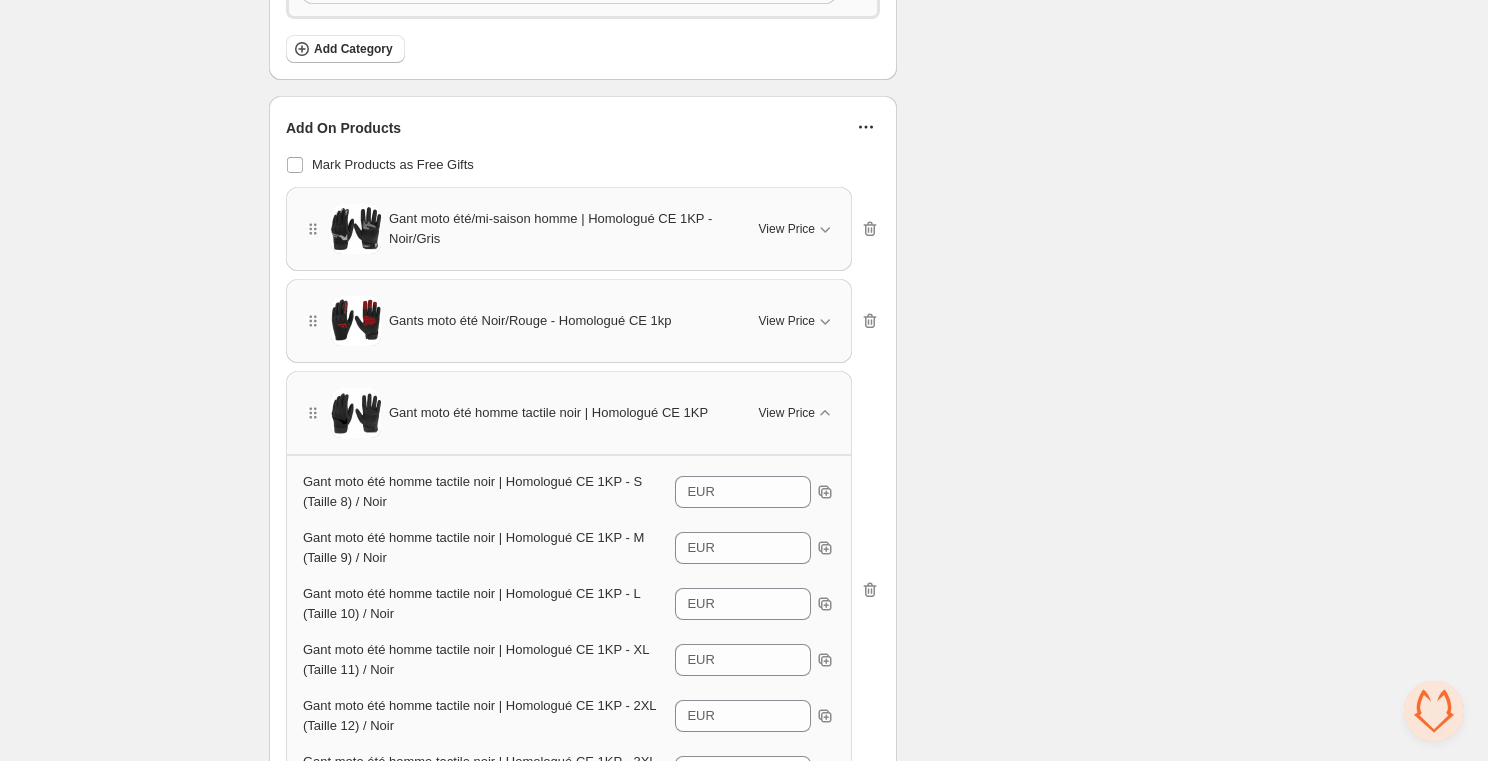 click 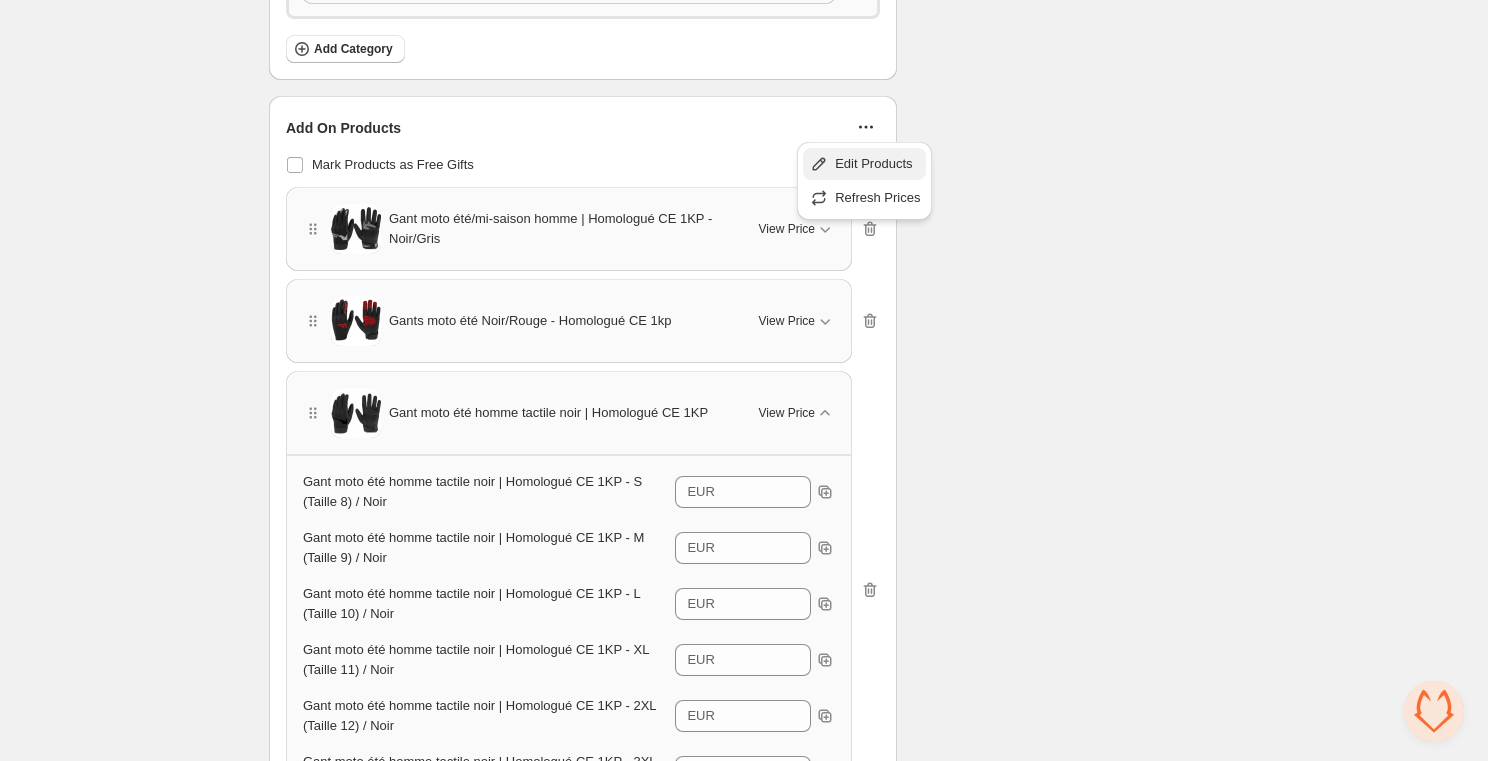click on "Edit Products" at bounding box center (877, 164) 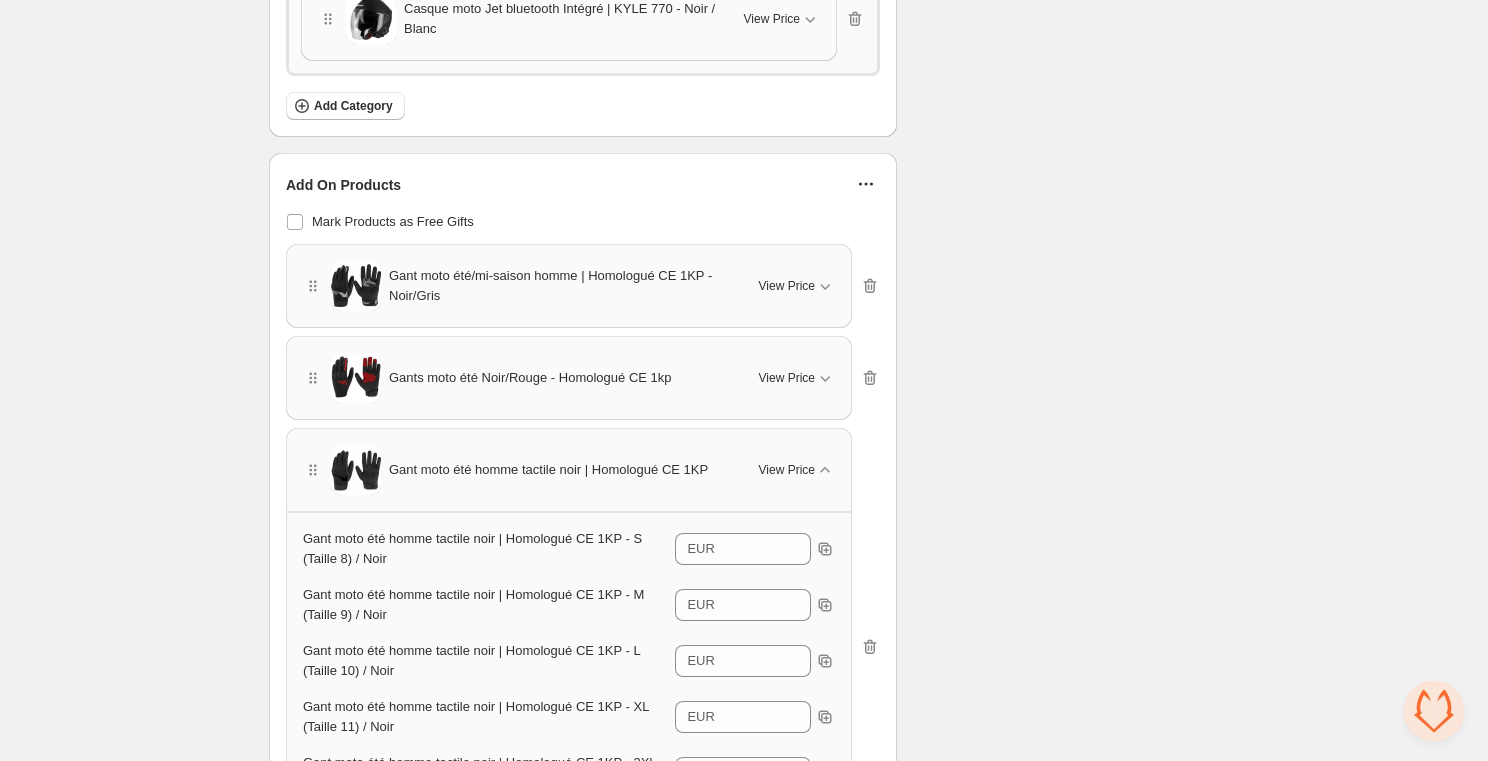 scroll, scrollTop: 3904, scrollLeft: 0, axis: vertical 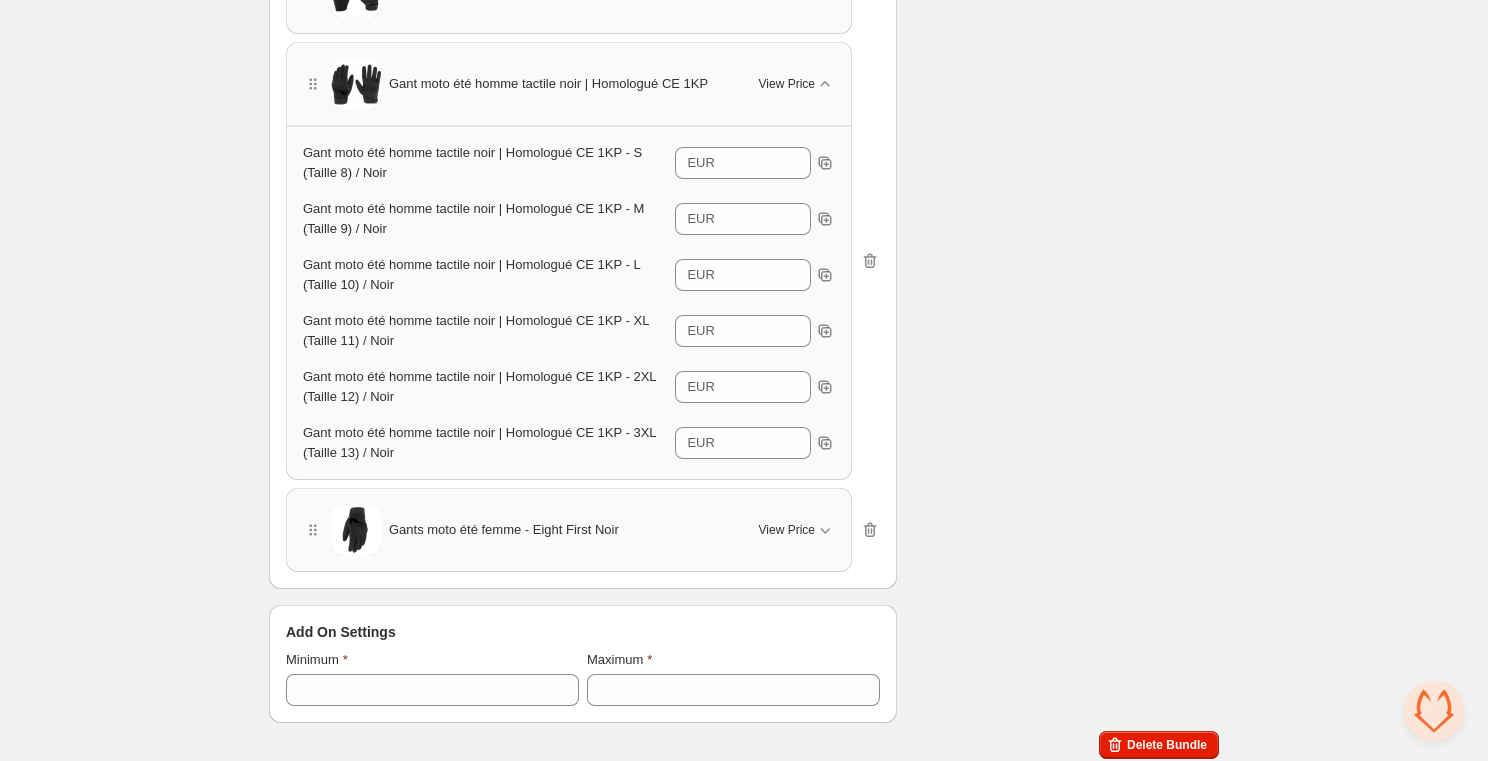 click on "Gants moto été femme - Eight First Noir View Price" at bounding box center [569, 530] 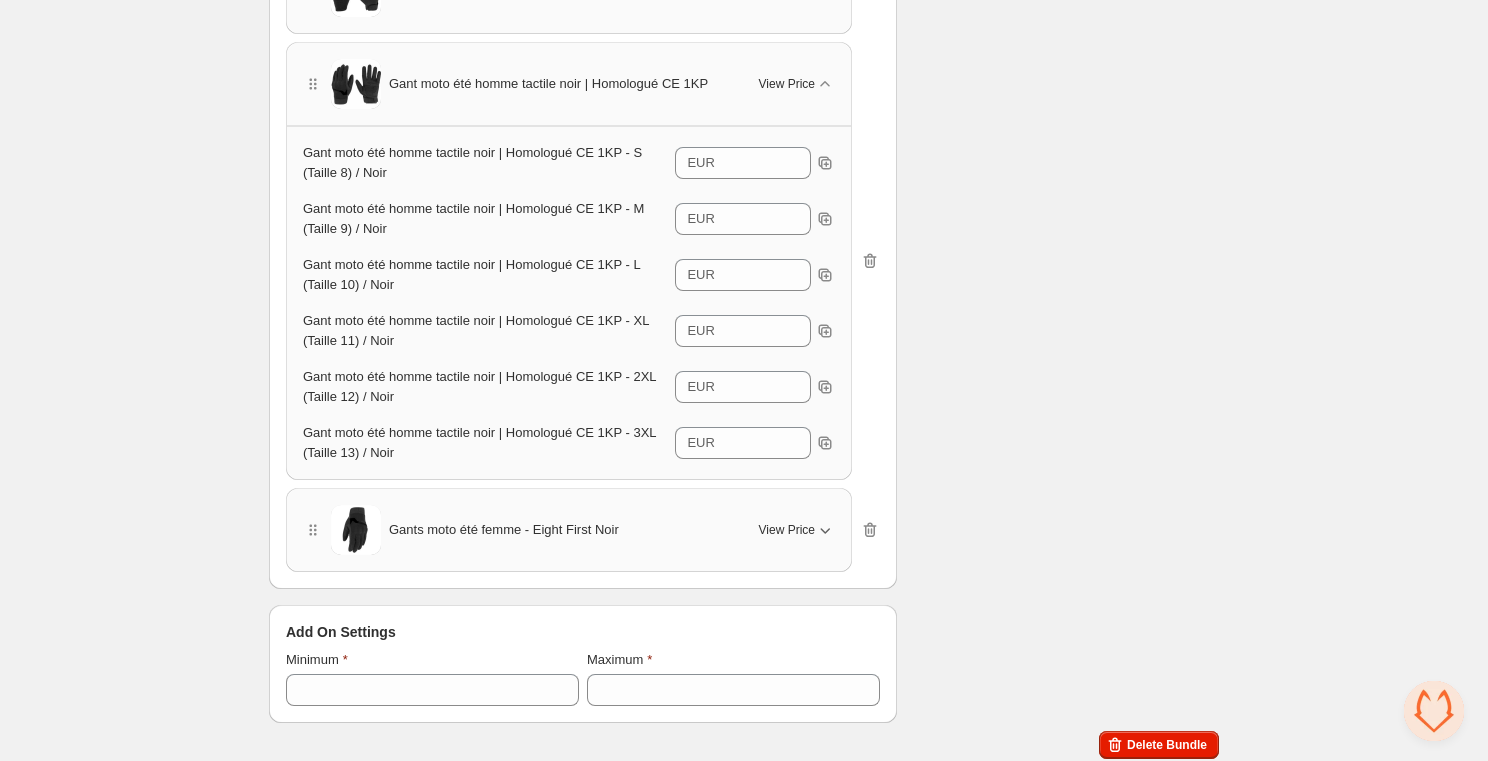 click on "View Price" at bounding box center [787, 530] 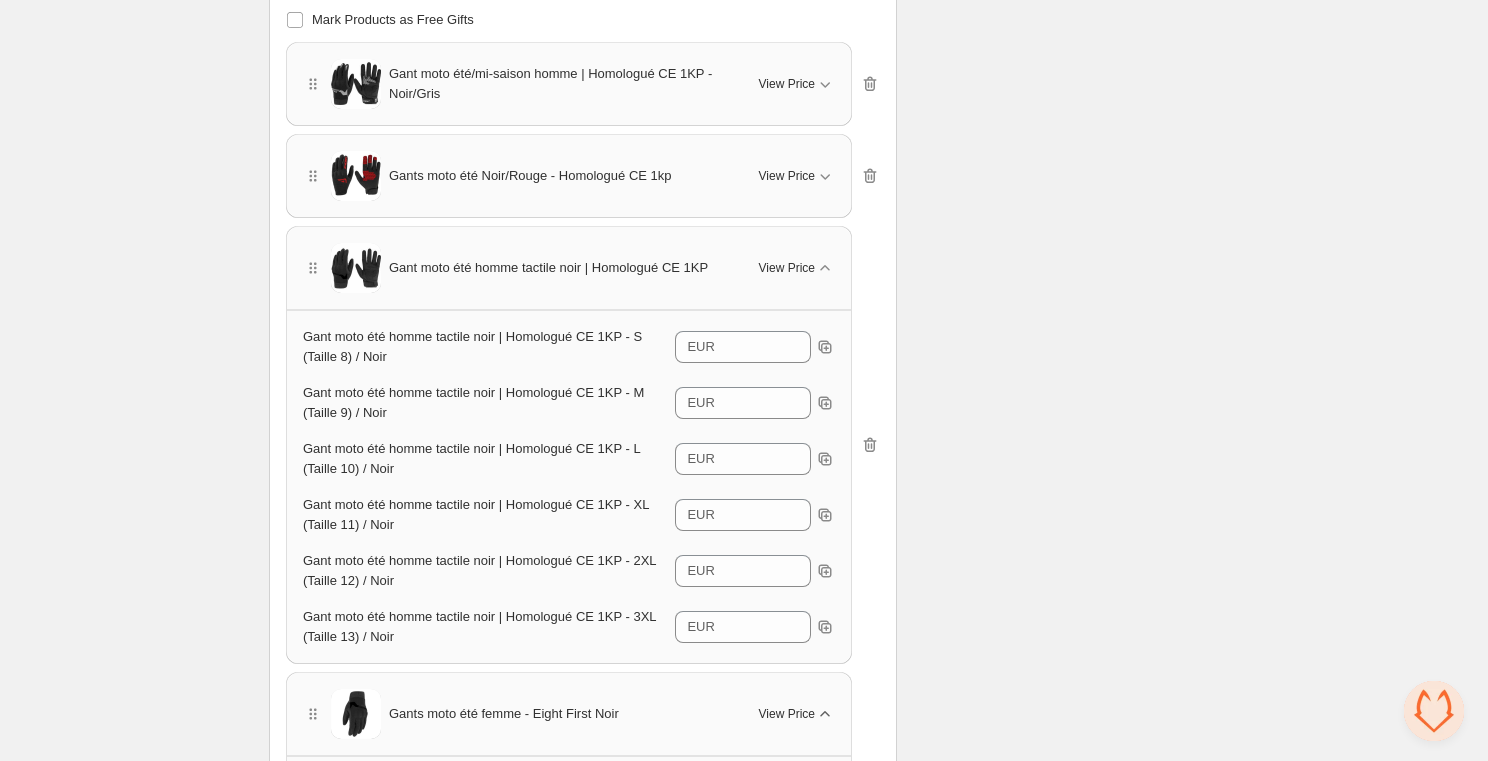 scroll, scrollTop: 3719, scrollLeft: 0, axis: vertical 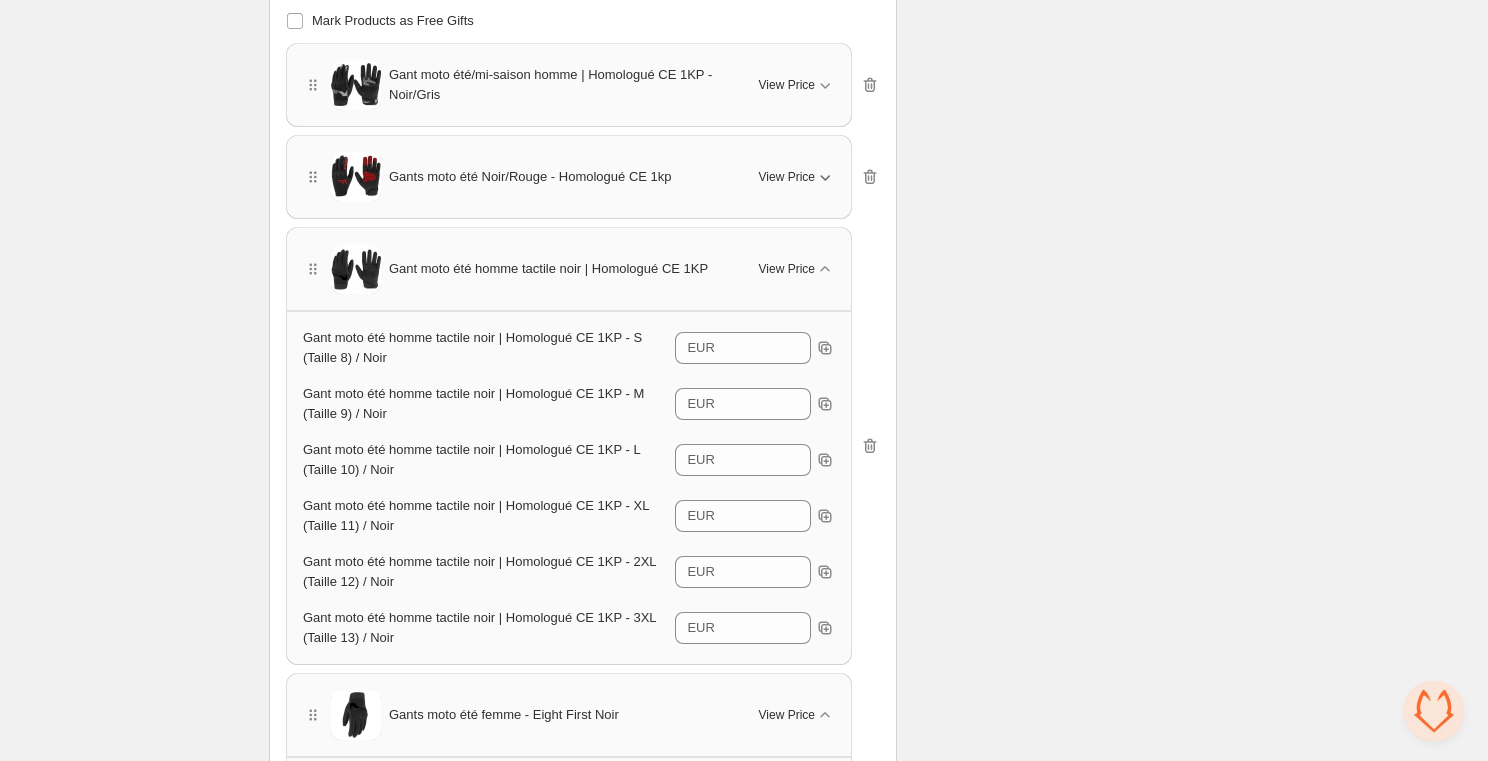 click on "View Price" at bounding box center [787, 177] 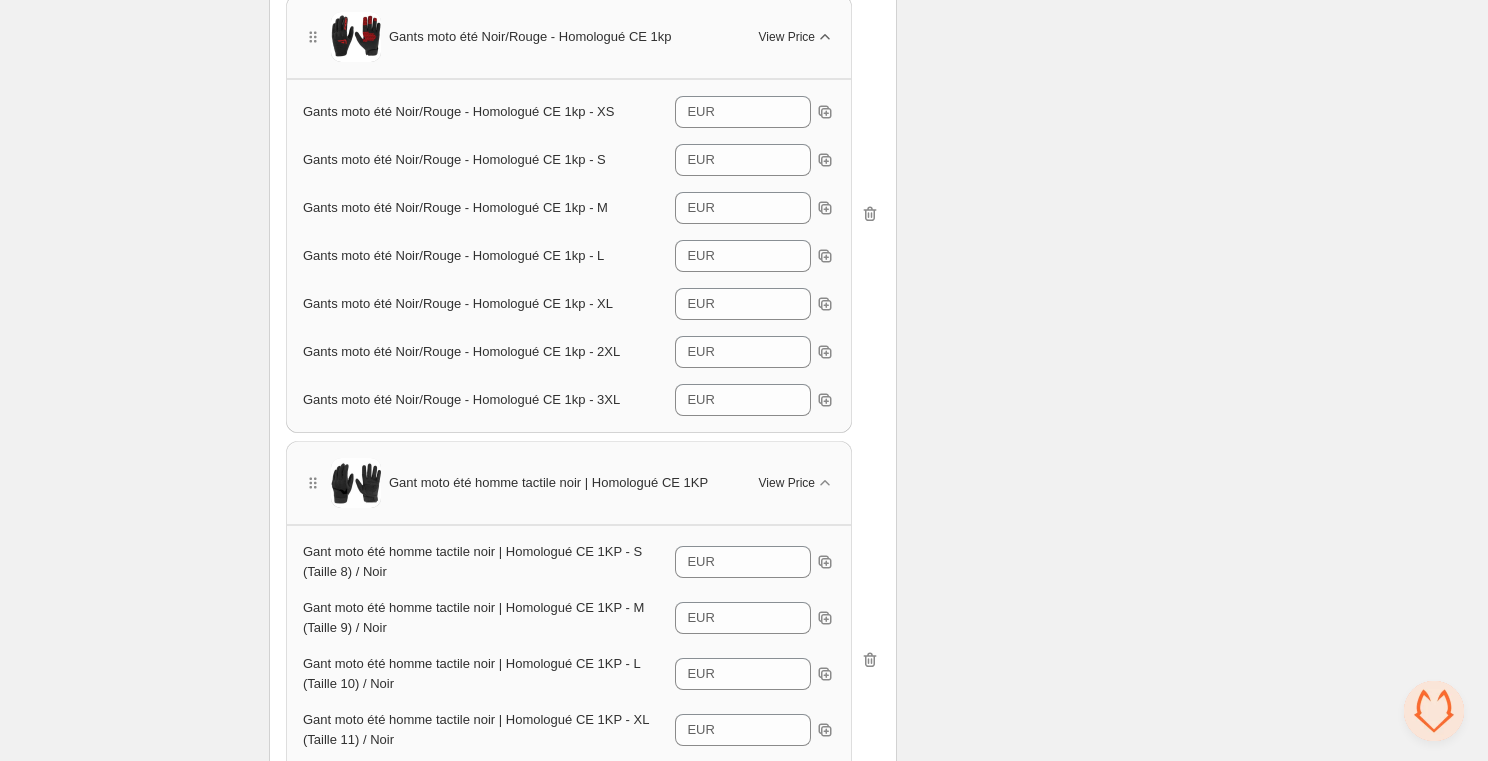 scroll, scrollTop: 3866, scrollLeft: 0, axis: vertical 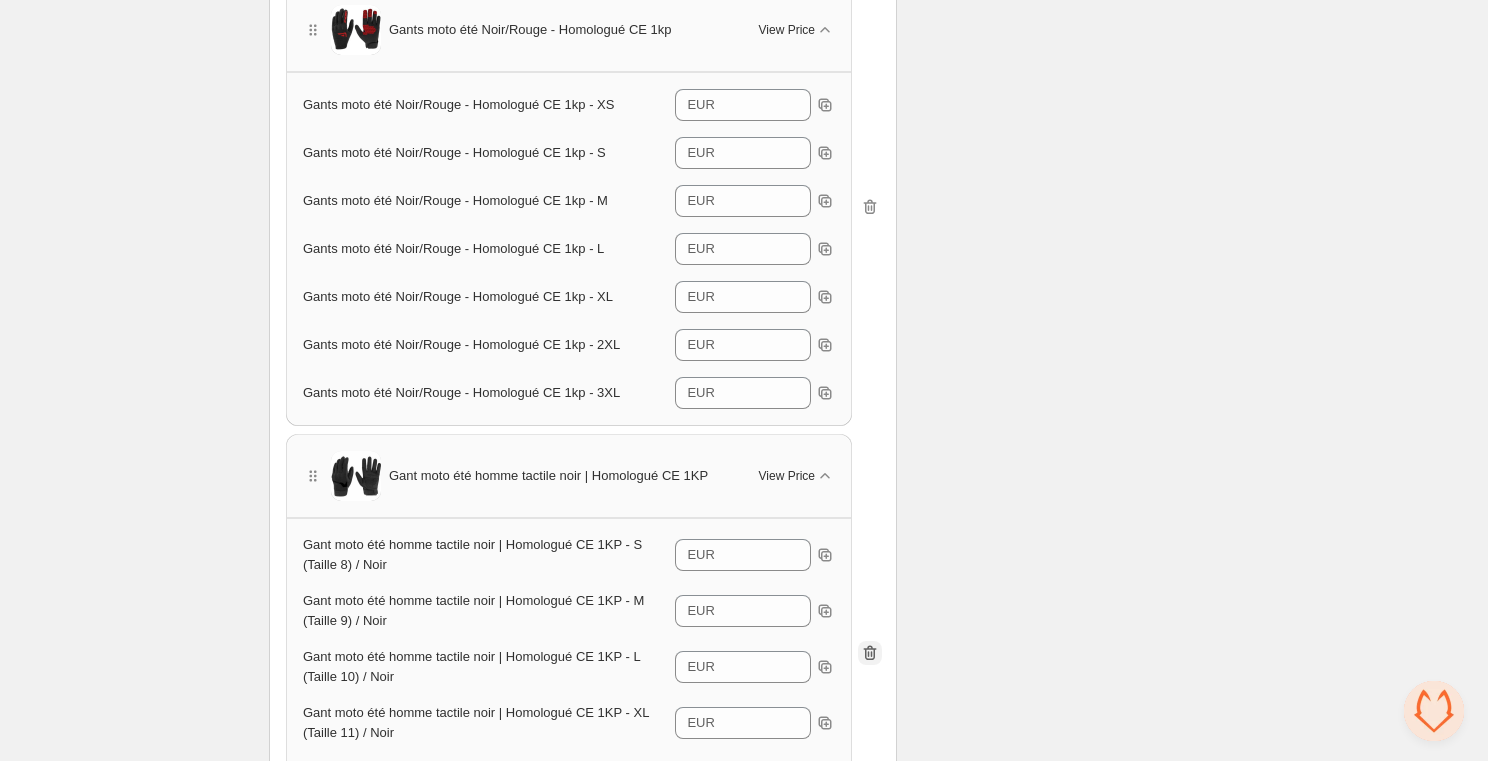 click 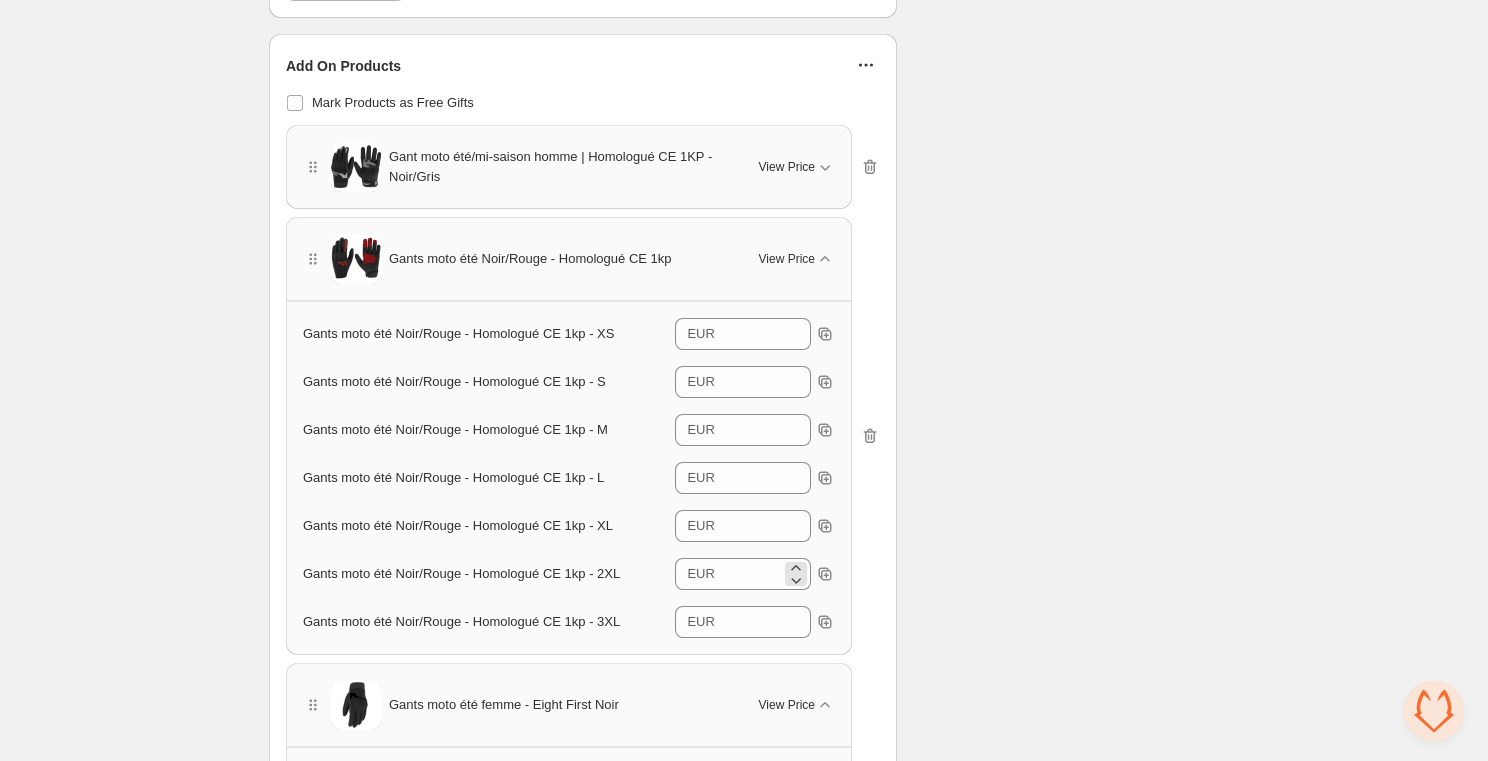 scroll, scrollTop: 3628, scrollLeft: 0, axis: vertical 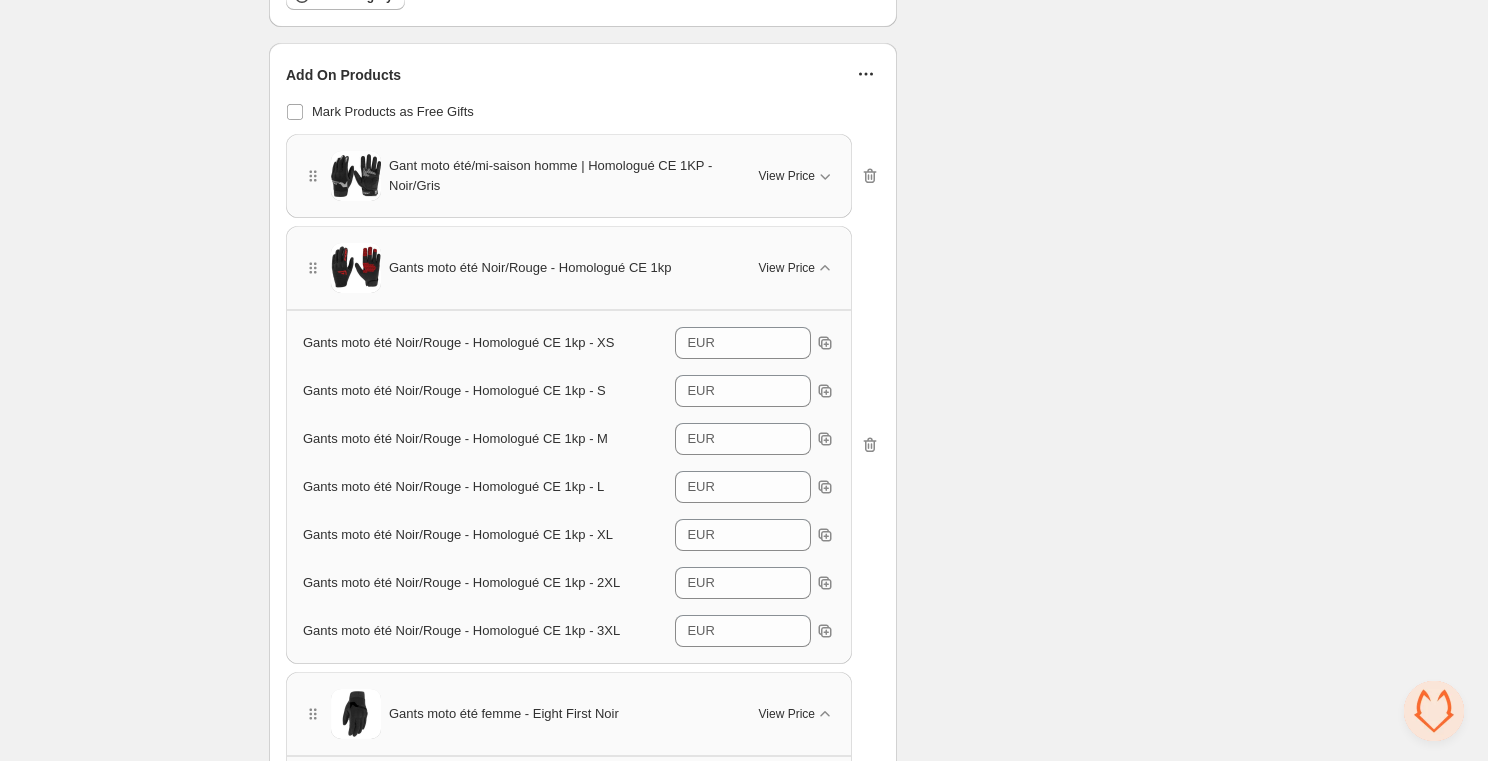 click 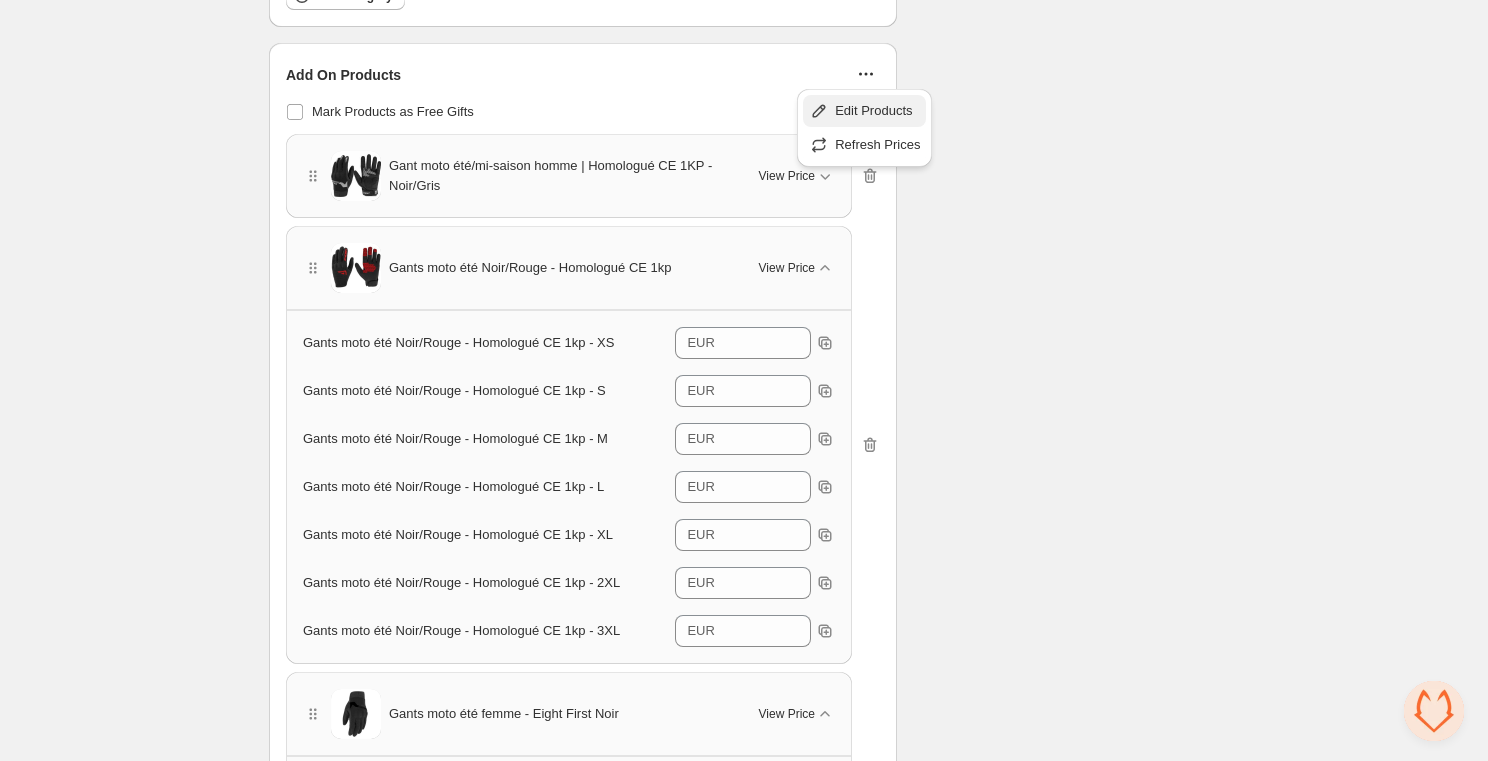 click on "Edit Products" at bounding box center [877, 111] 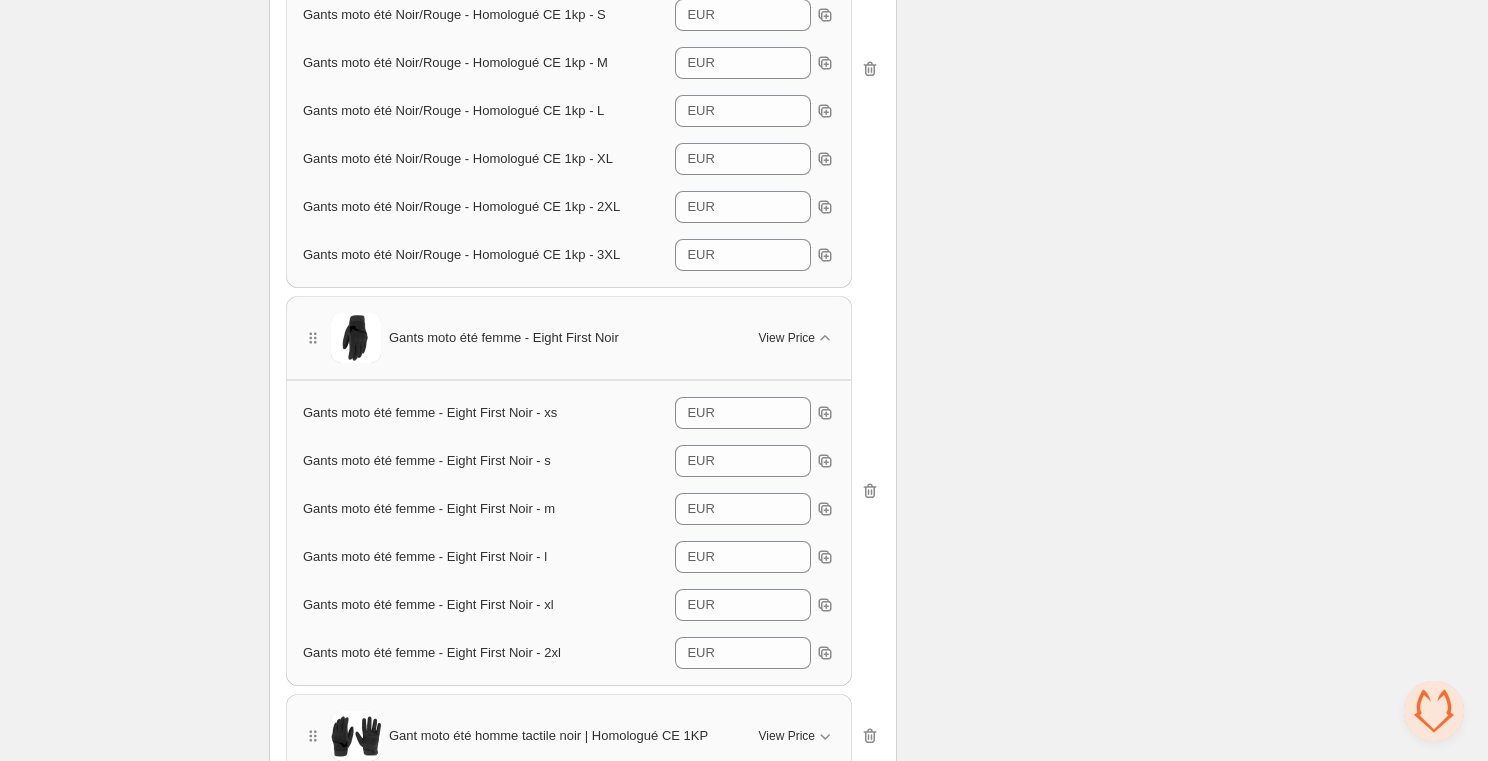 scroll, scrollTop: 4210, scrollLeft: 0, axis: vertical 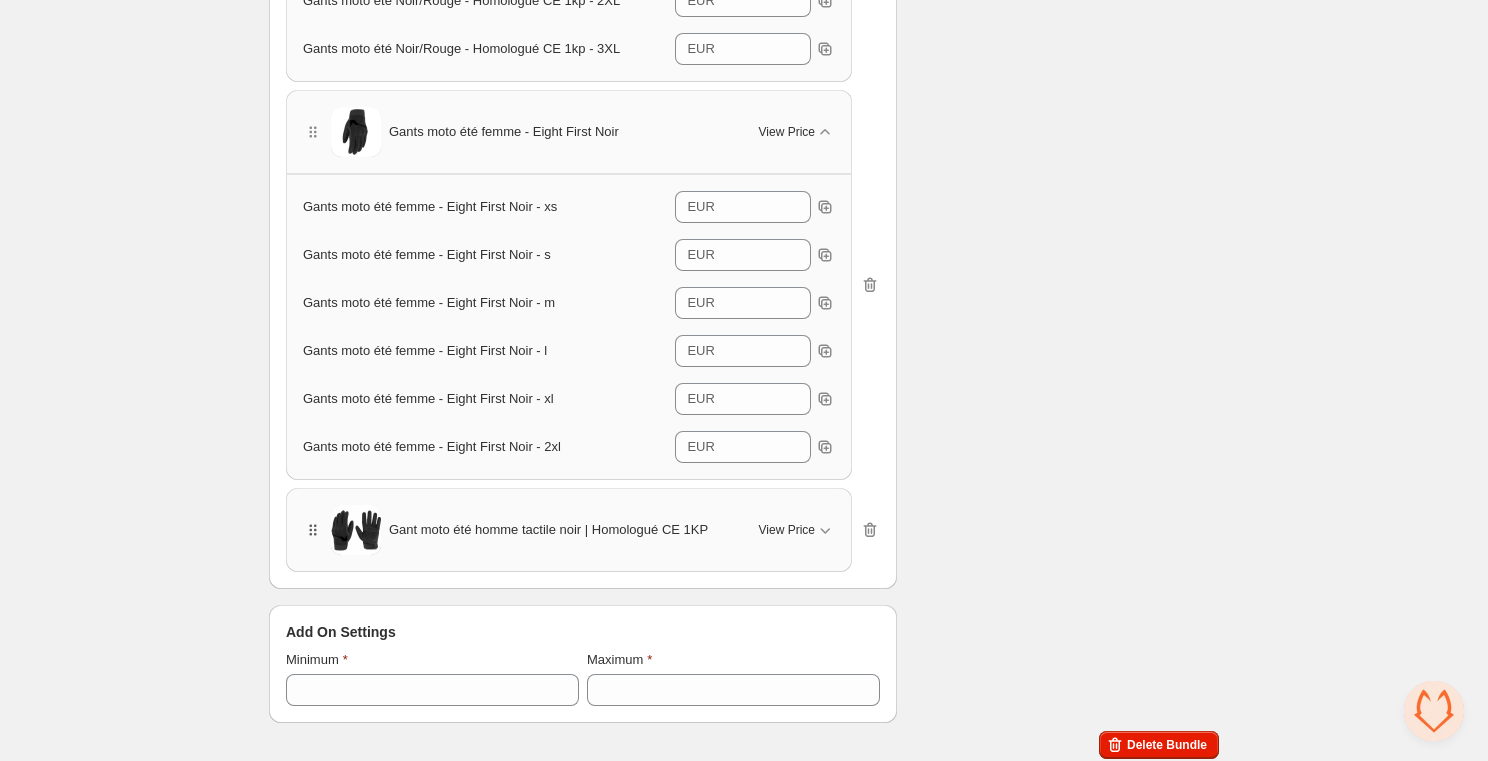 type 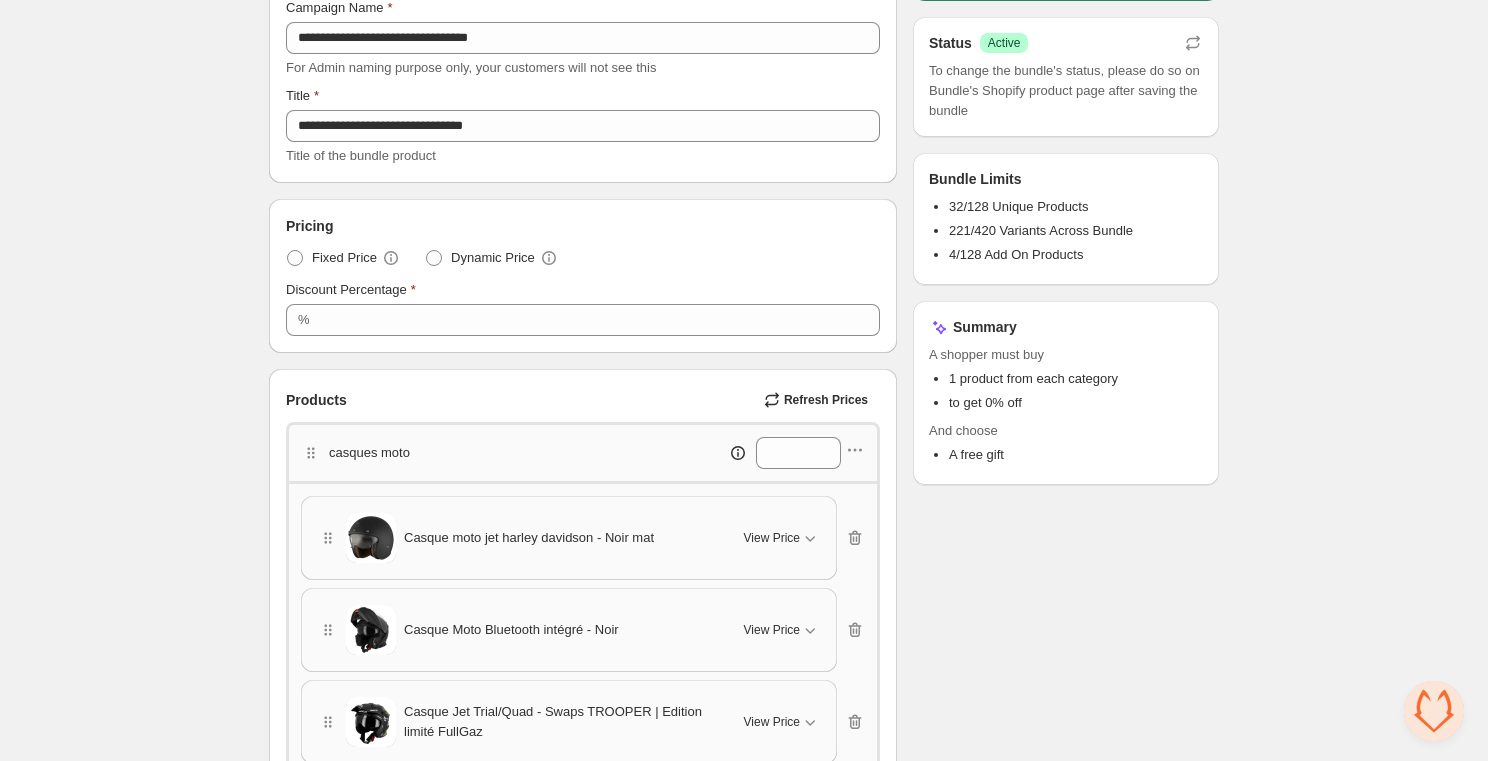 scroll, scrollTop: 0, scrollLeft: 0, axis: both 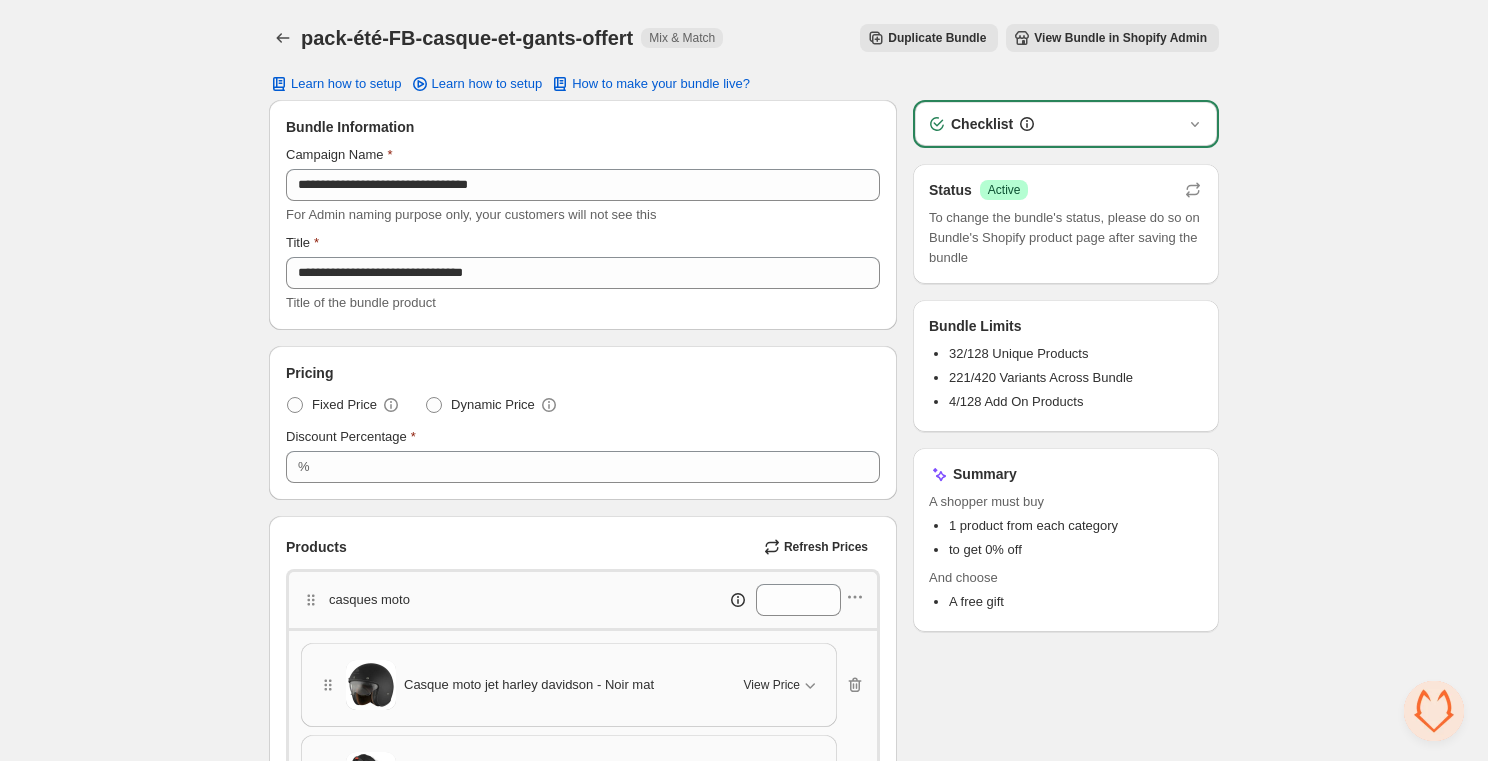 click on "View Bundle in Shopify Admin" at bounding box center [1112, 38] 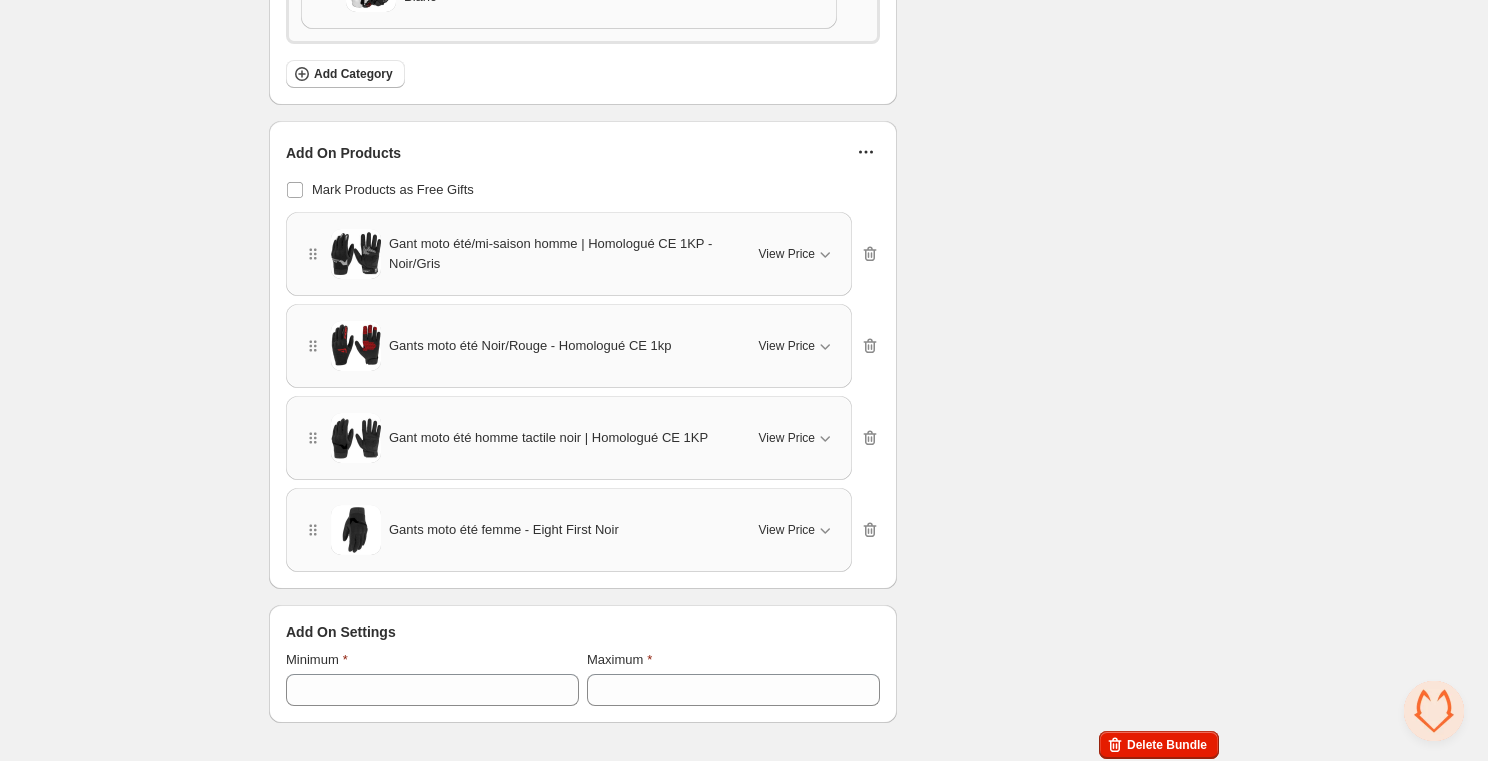 scroll, scrollTop: 3475, scrollLeft: 0, axis: vertical 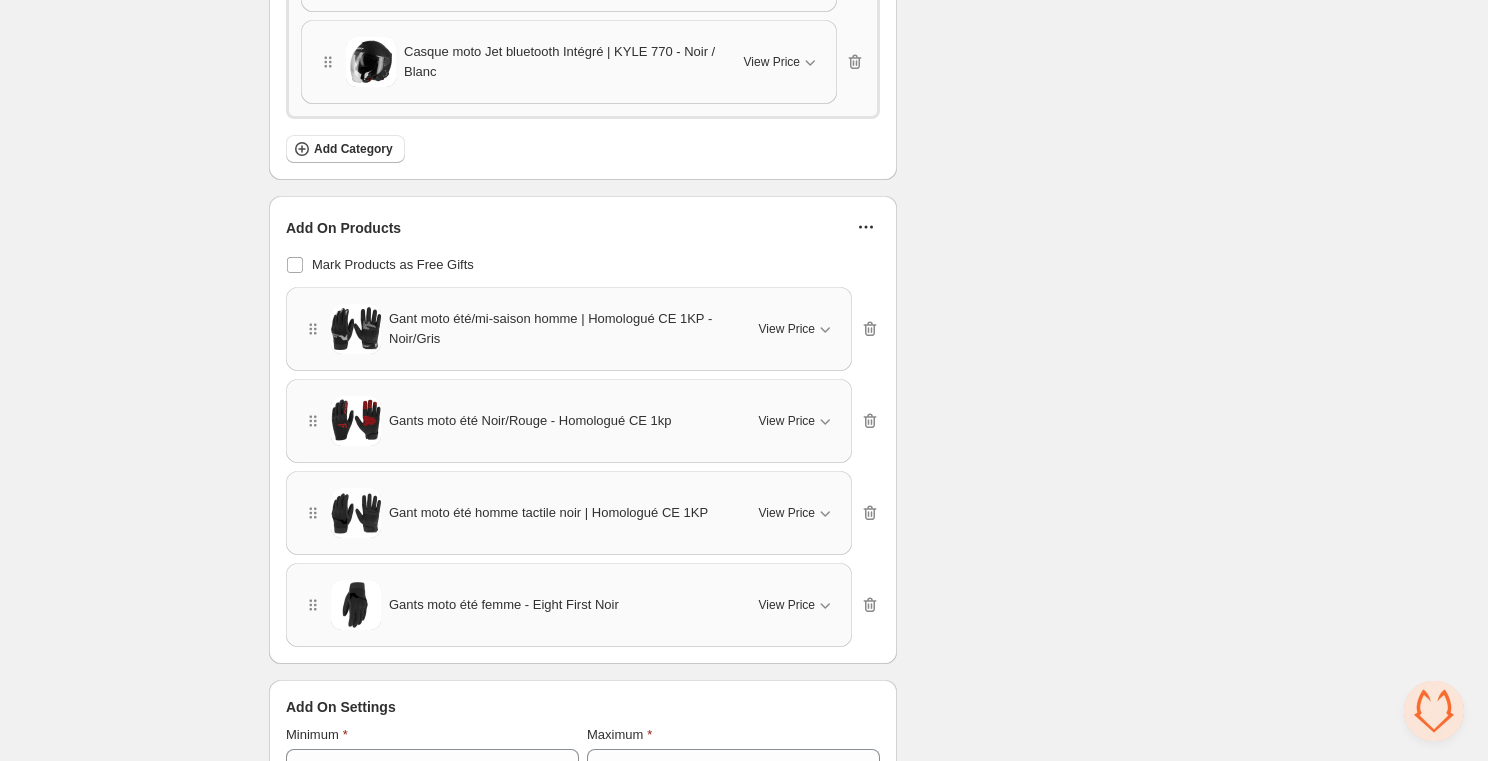 type 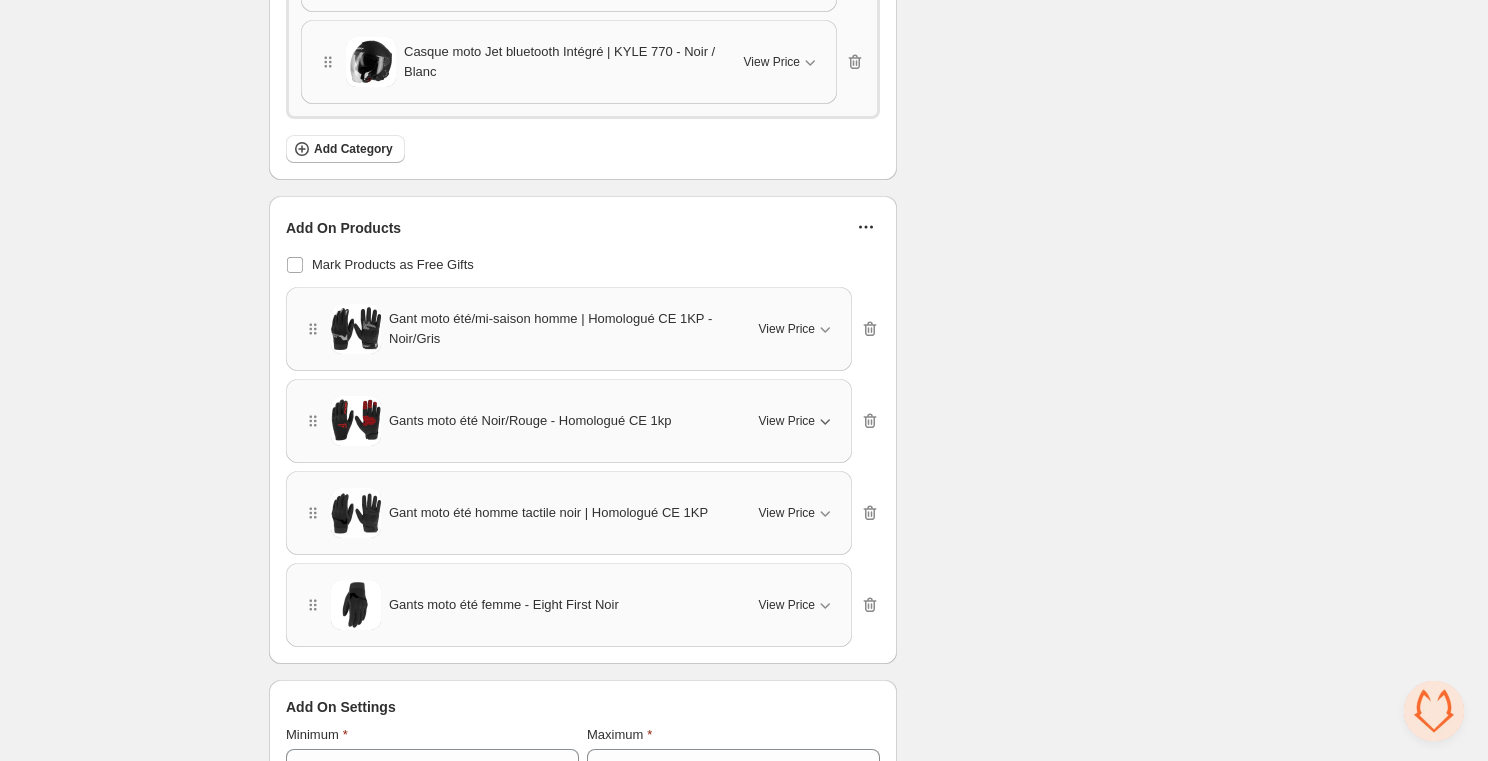 click 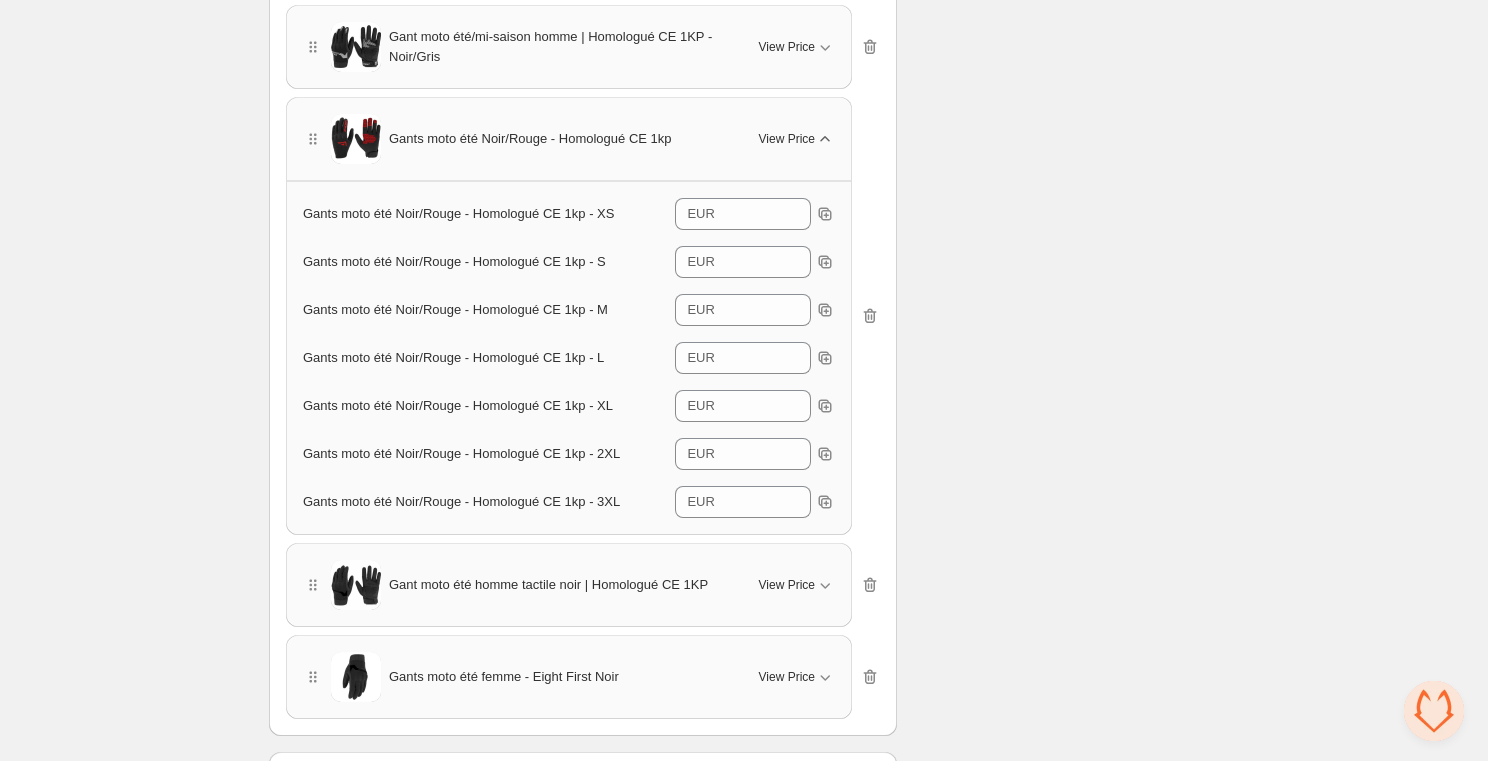scroll, scrollTop: 3760, scrollLeft: 0, axis: vertical 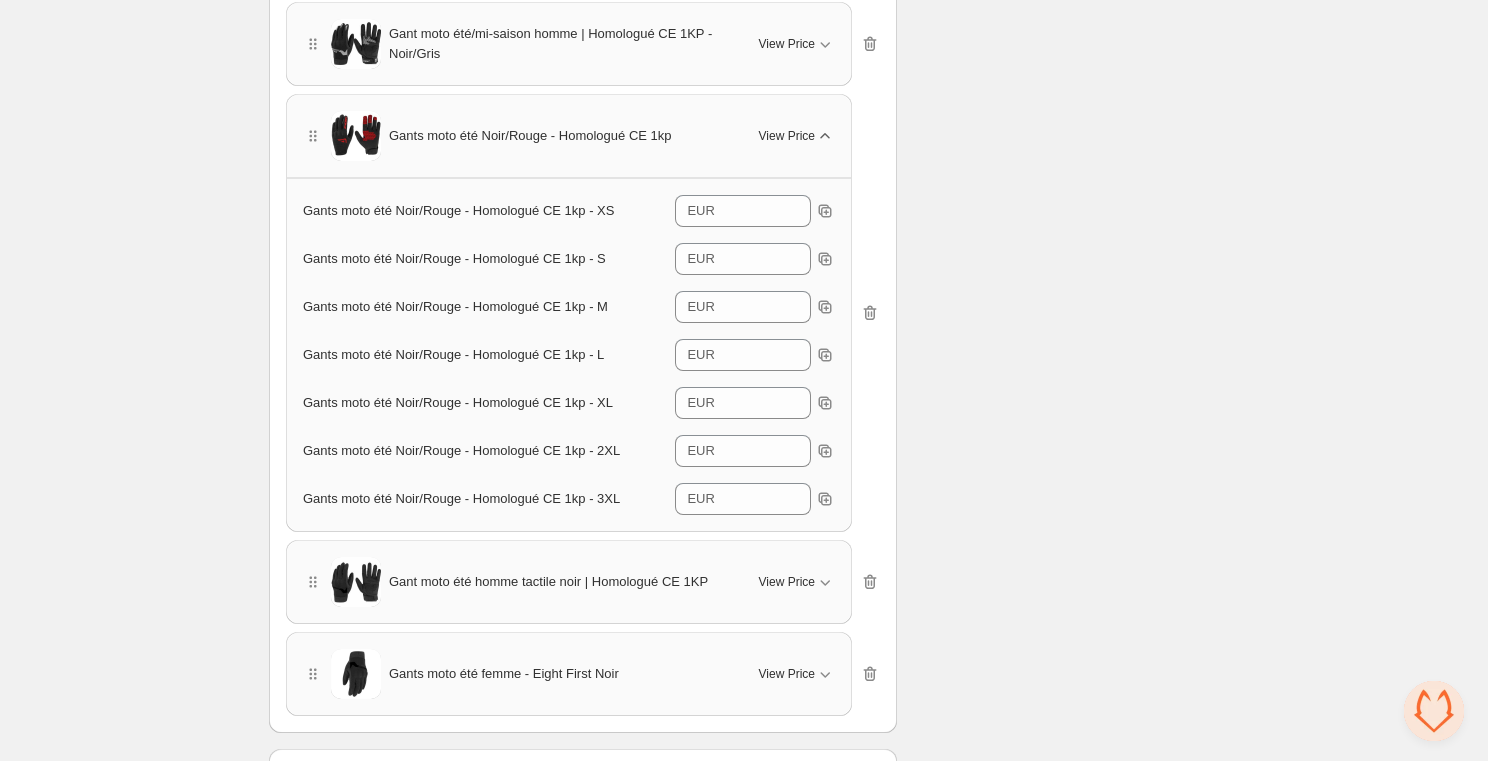 click on "Gant moto été homme tactile noir  | Homologué CE 1KP" at bounding box center (516, 582) 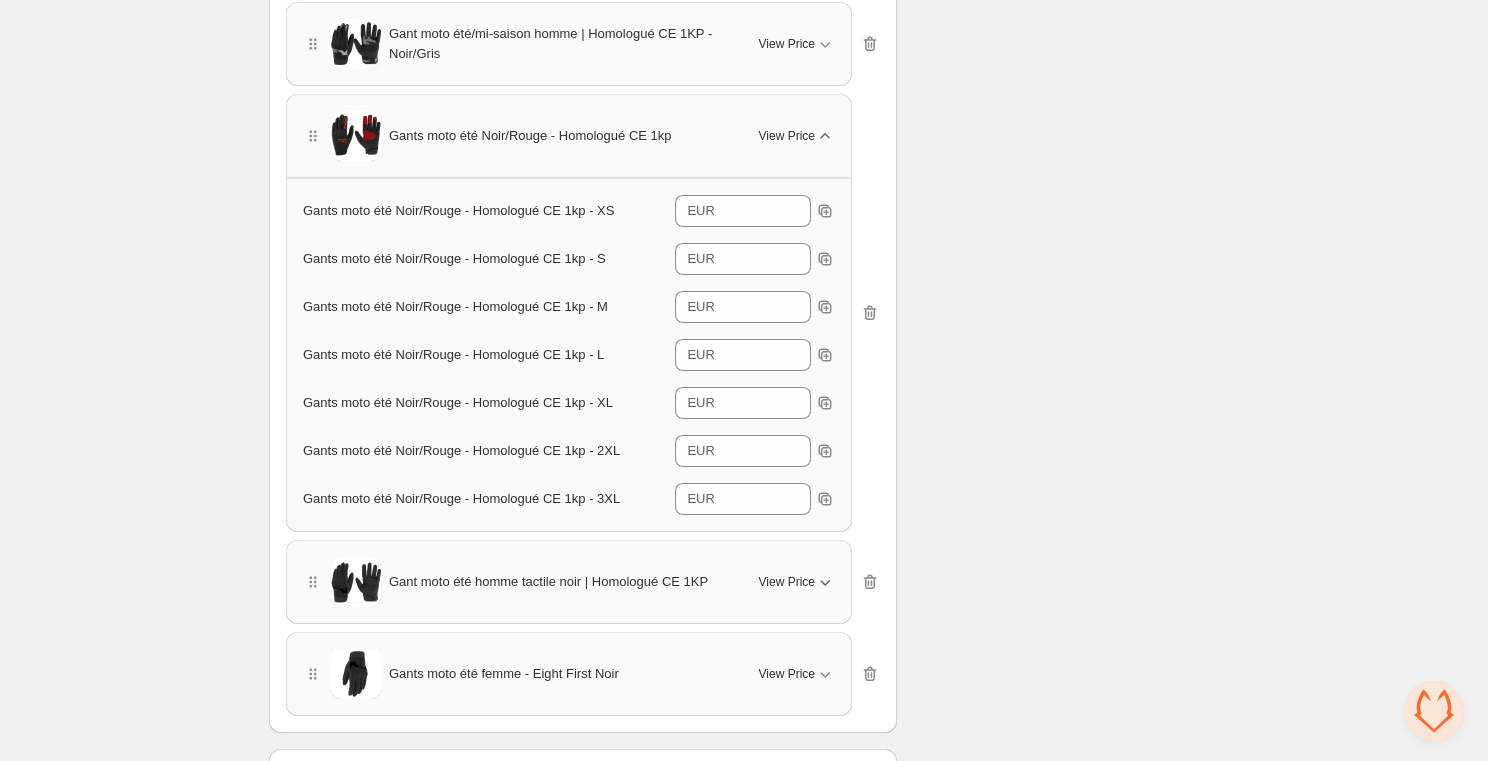 click on "View Price" at bounding box center (797, 582) 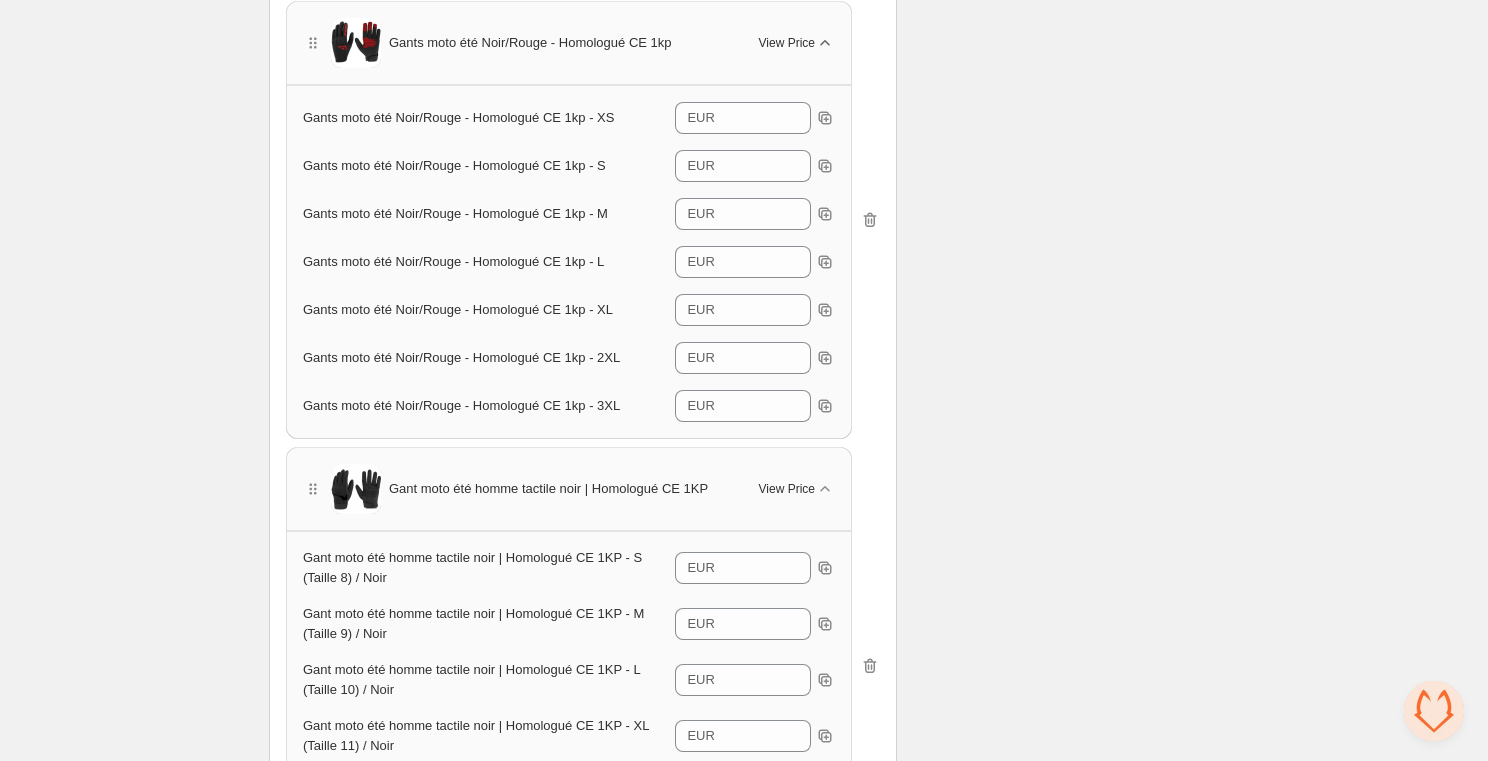 scroll, scrollTop: 3838, scrollLeft: 0, axis: vertical 